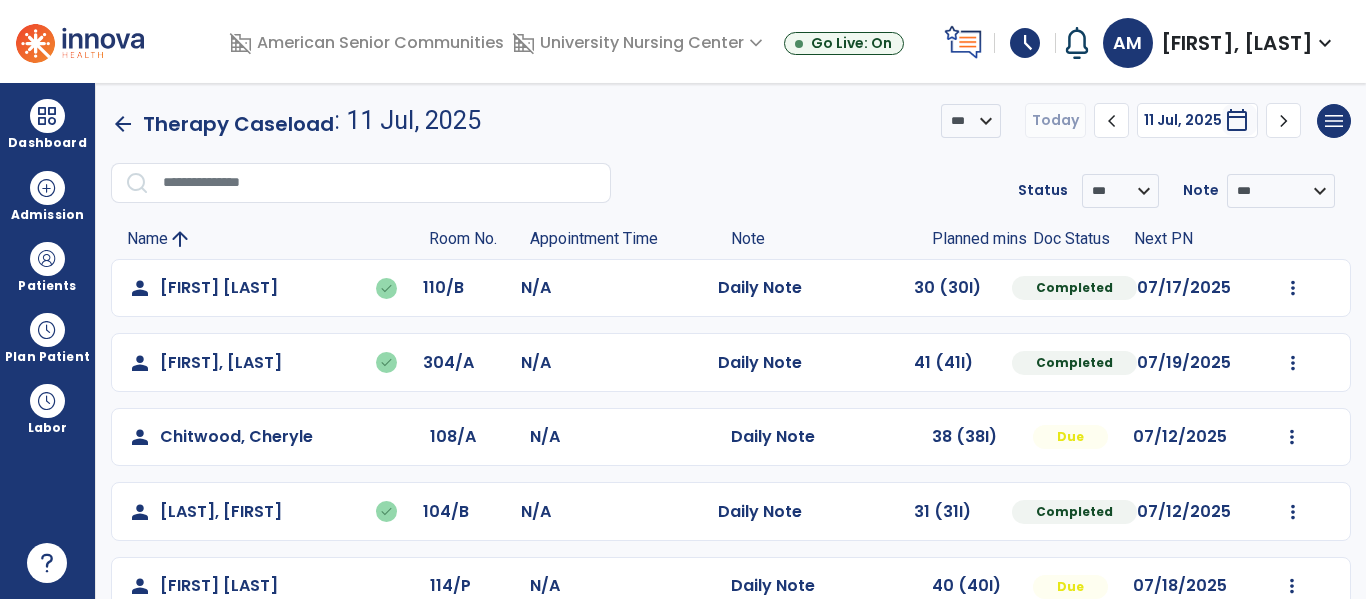 scroll, scrollTop: 0, scrollLeft: 0, axis: both 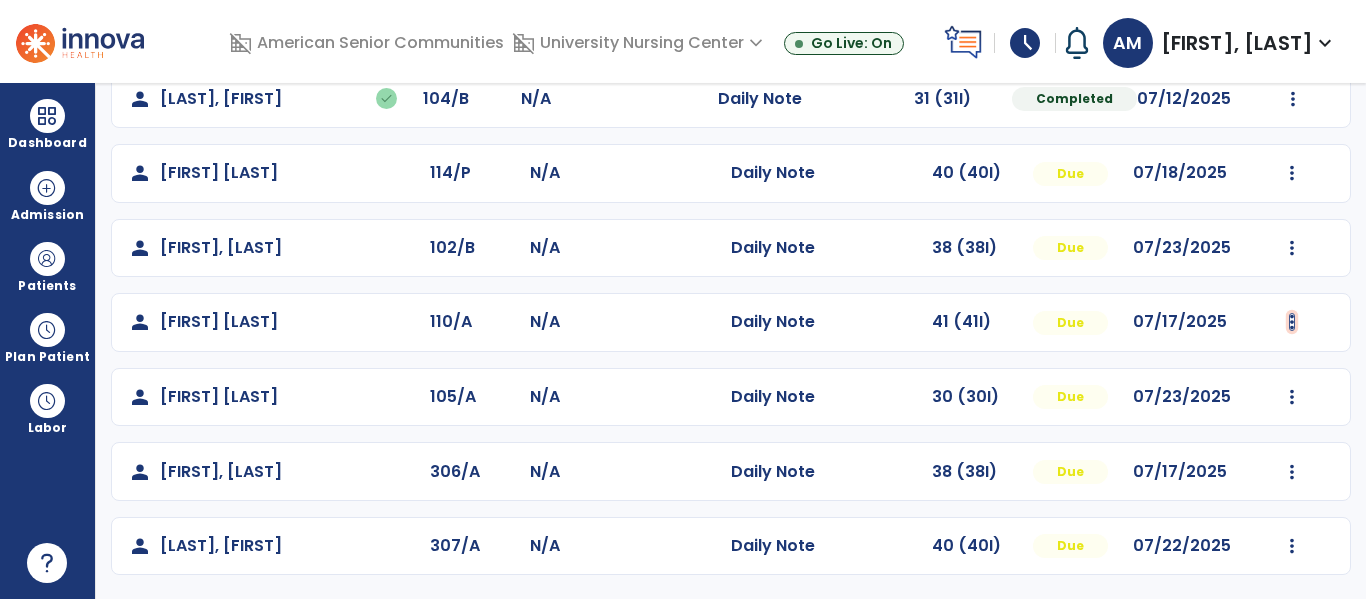 click at bounding box center (1293, -125) 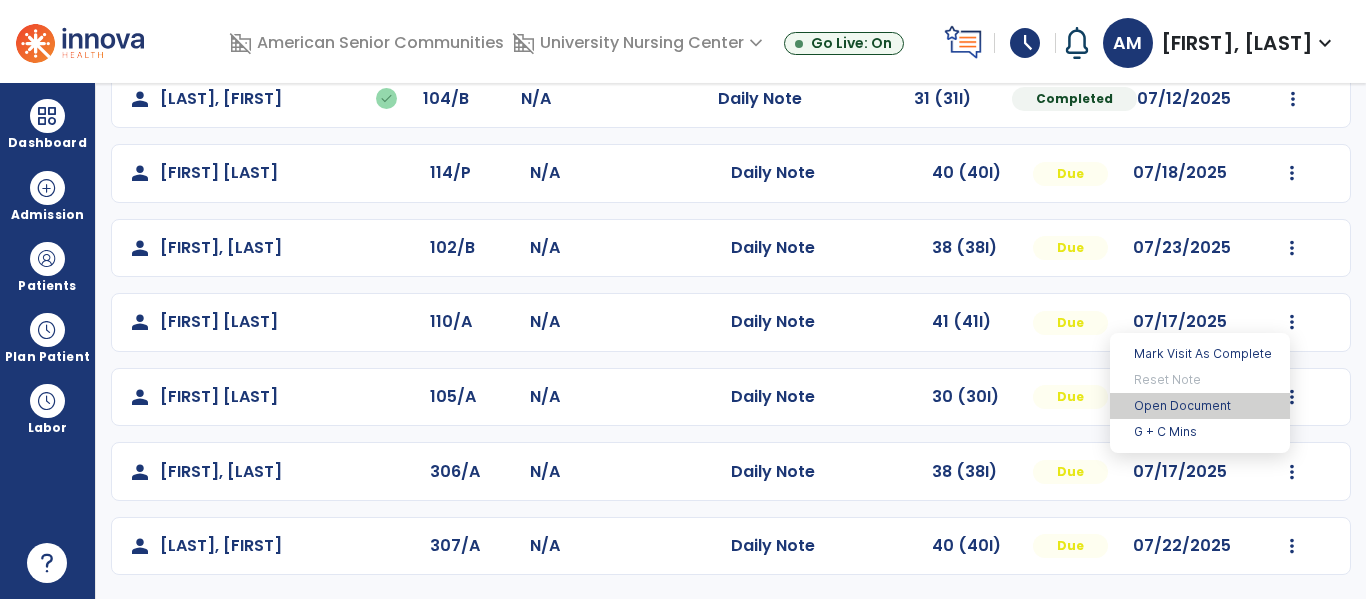 click on "Open Document" at bounding box center (1200, 406) 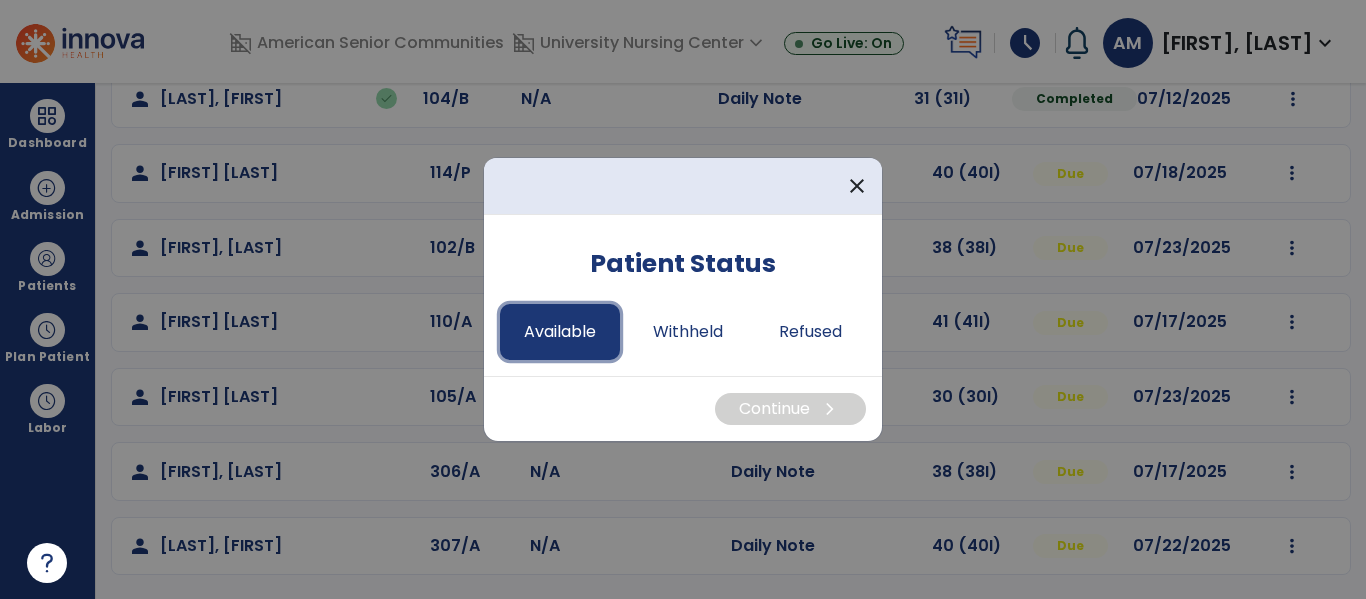 click on "Available" at bounding box center [560, 332] 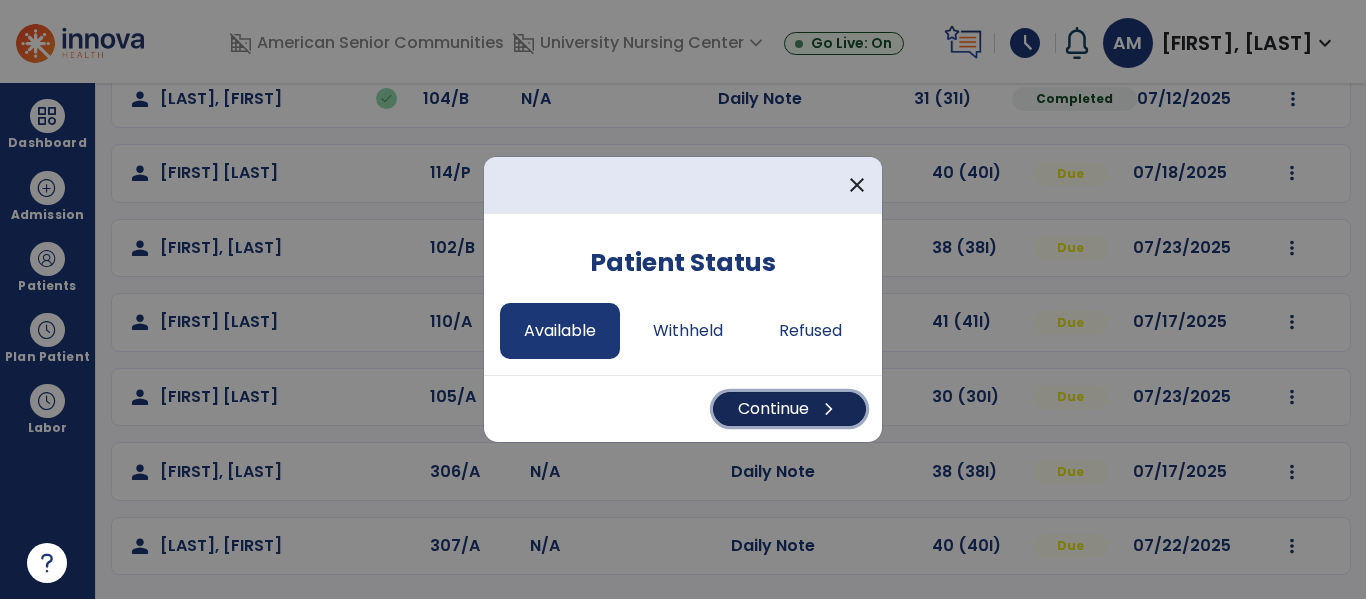 click on "Continue   chevron_right" at bounding box center [789, 409] 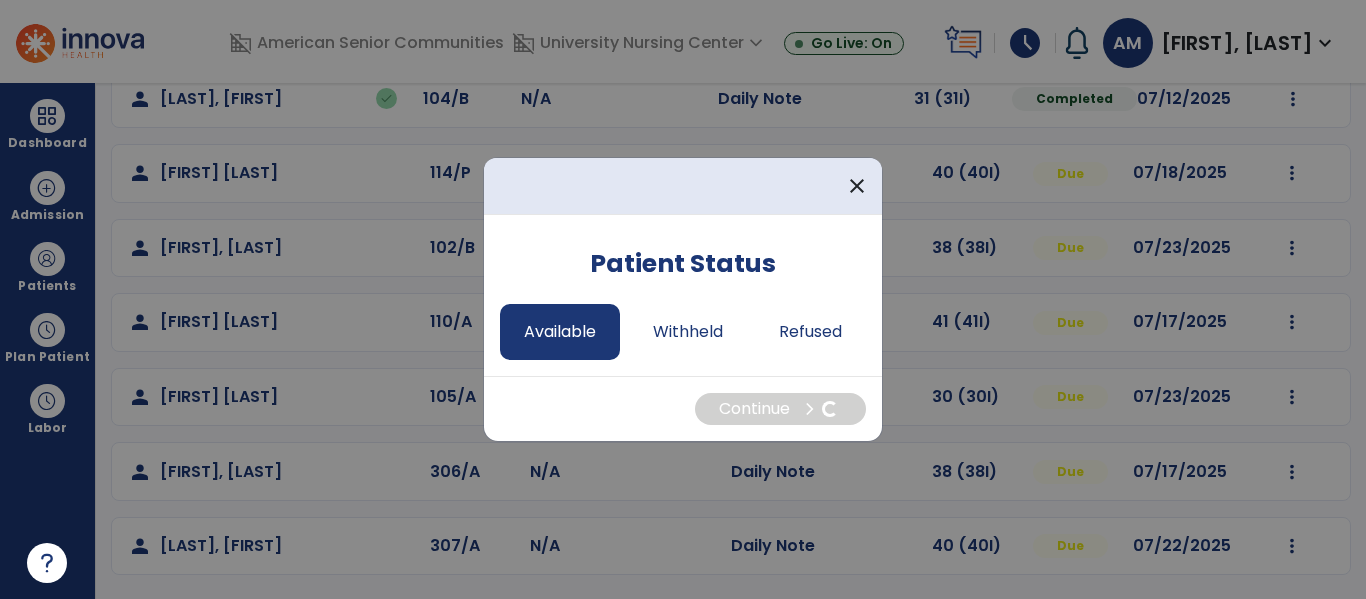 select on "*" 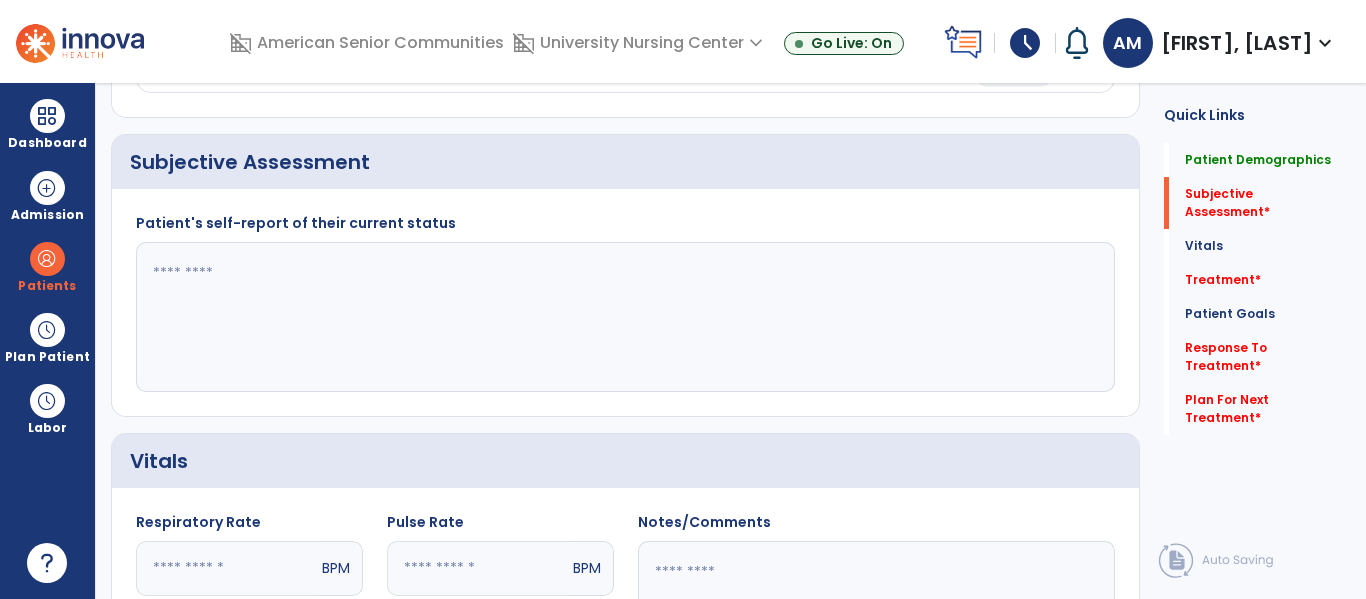 click 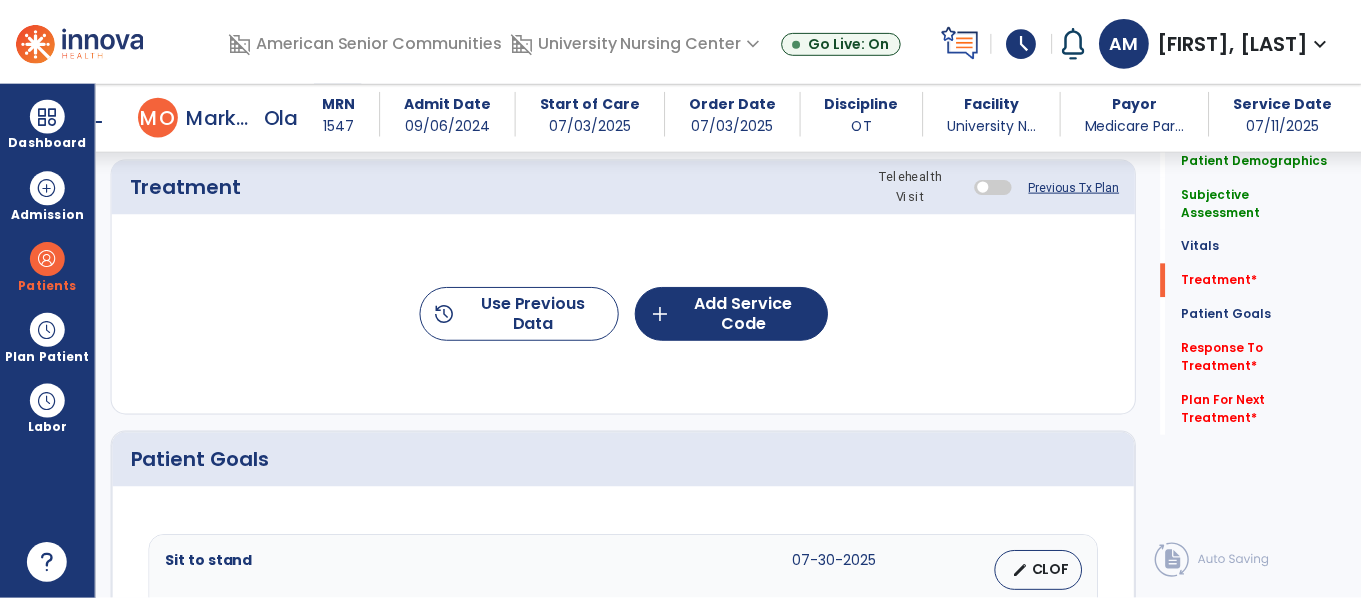 scroll, scrollTop: 1111, scrollLeft: 0, axis: vertical 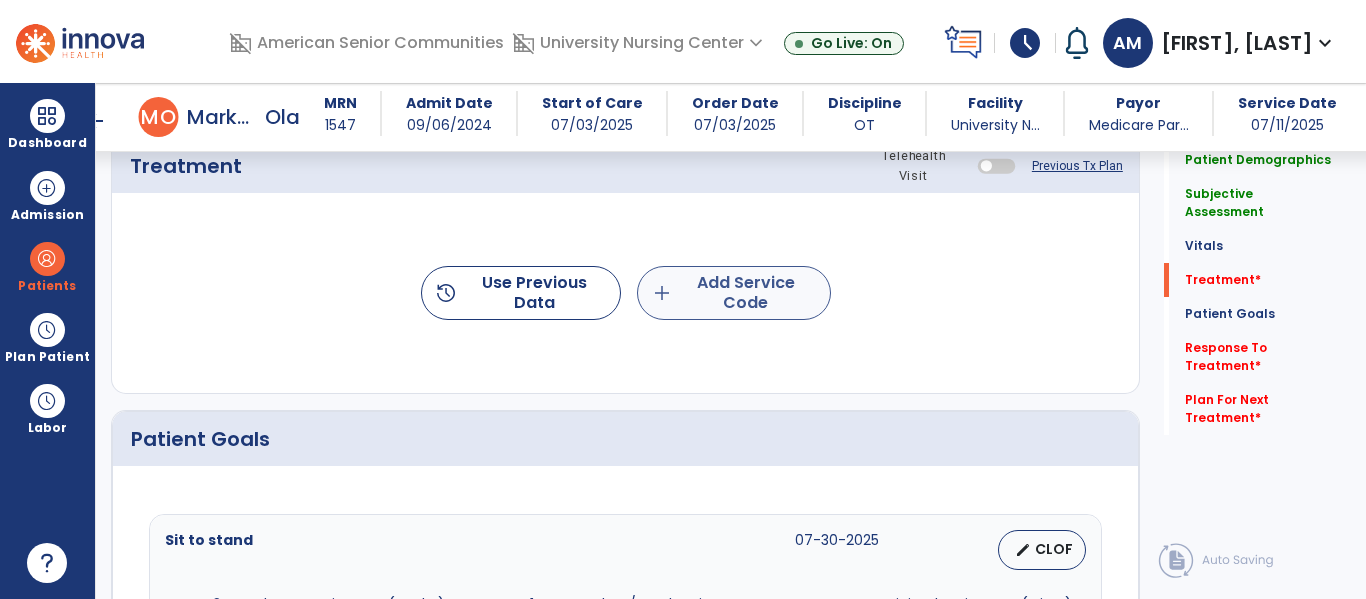 type on "**********" 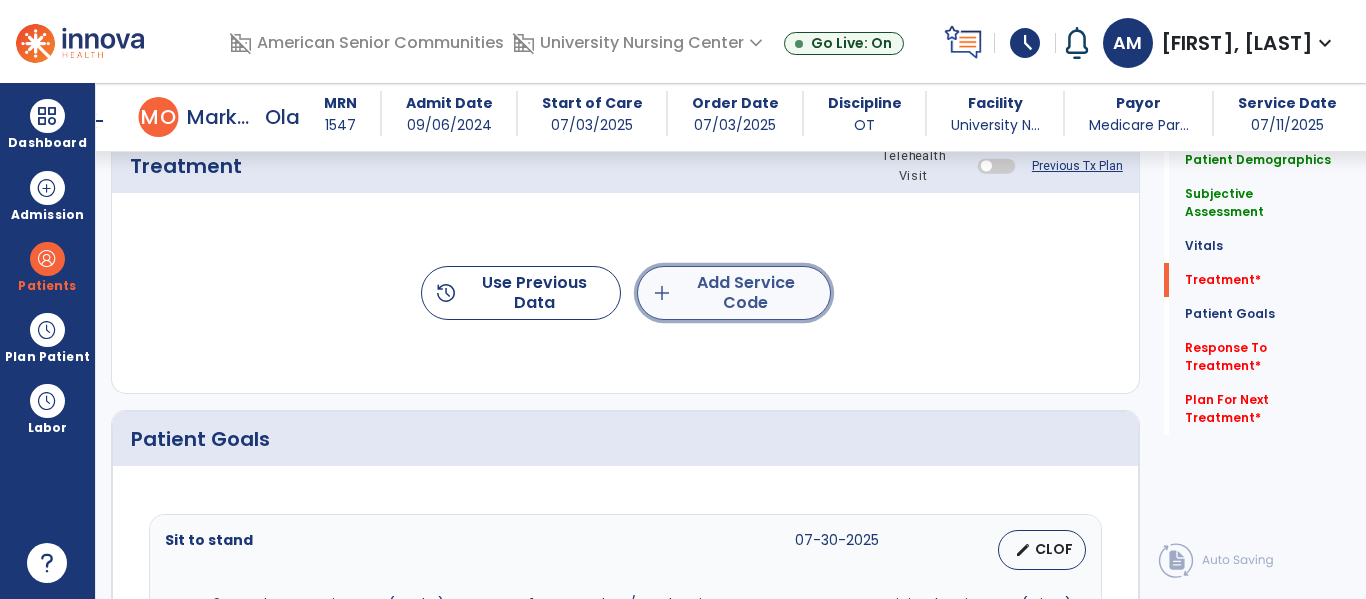 click on "add  Add Service Code" 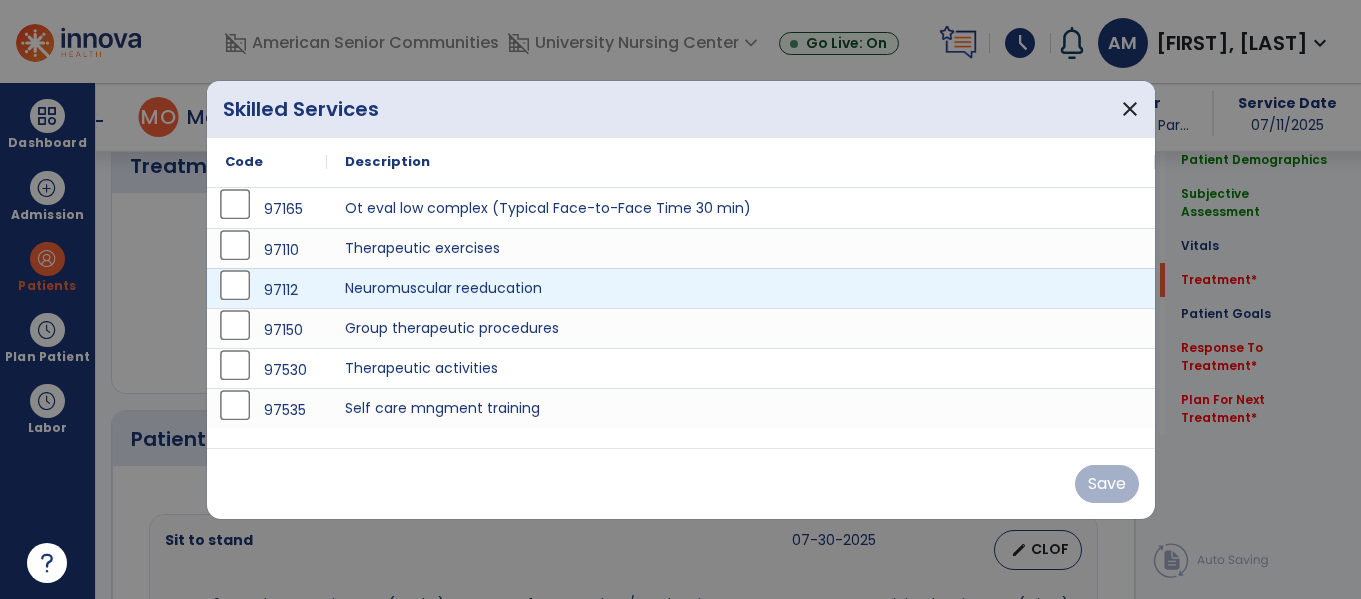 scroll, scrollTop: 1111, scrollLeft: 0, axis: vertical 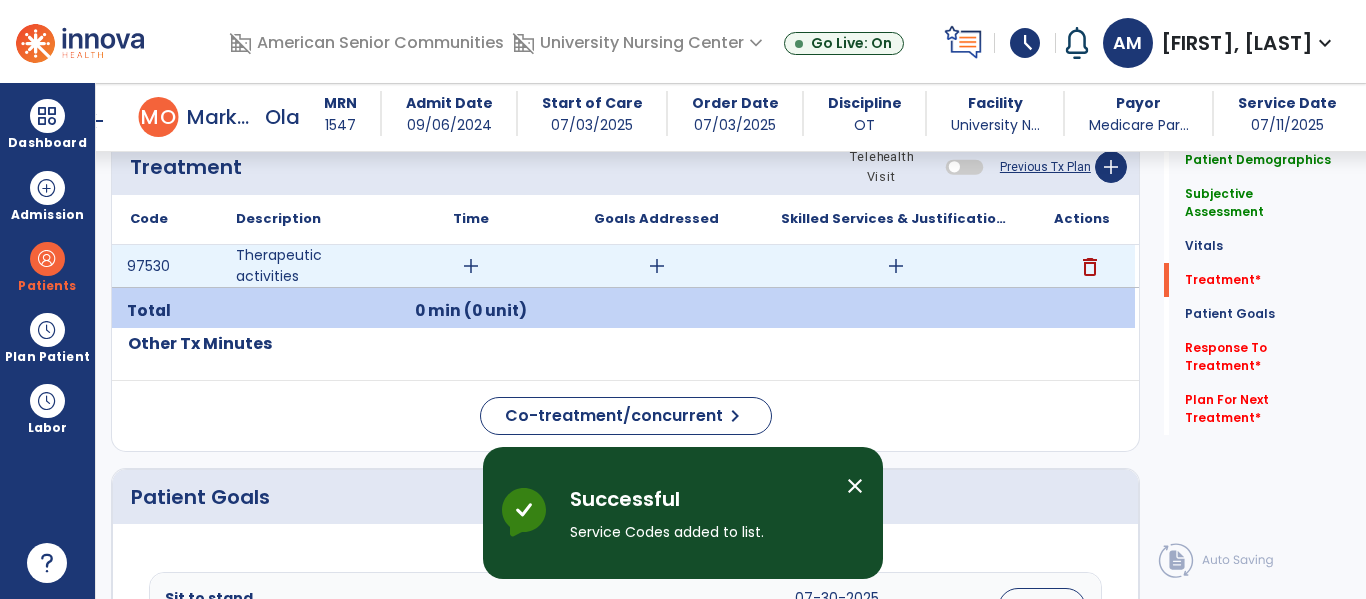 click on "add" at bounding box center (471, 266) 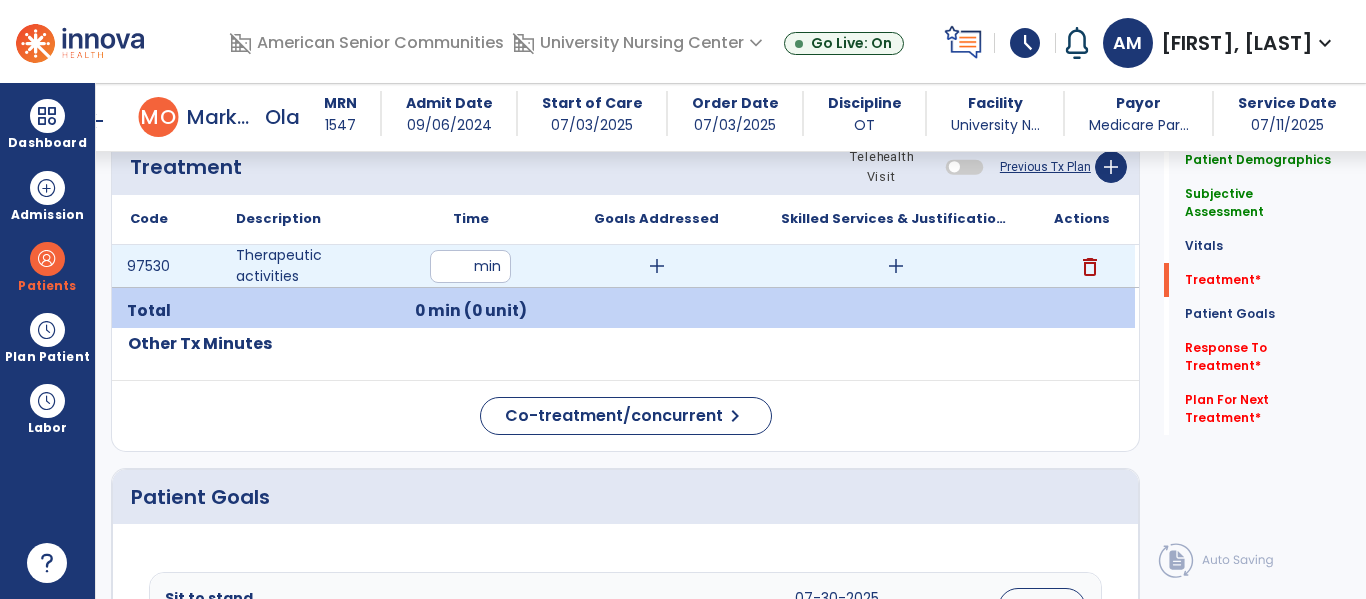 type on "**" 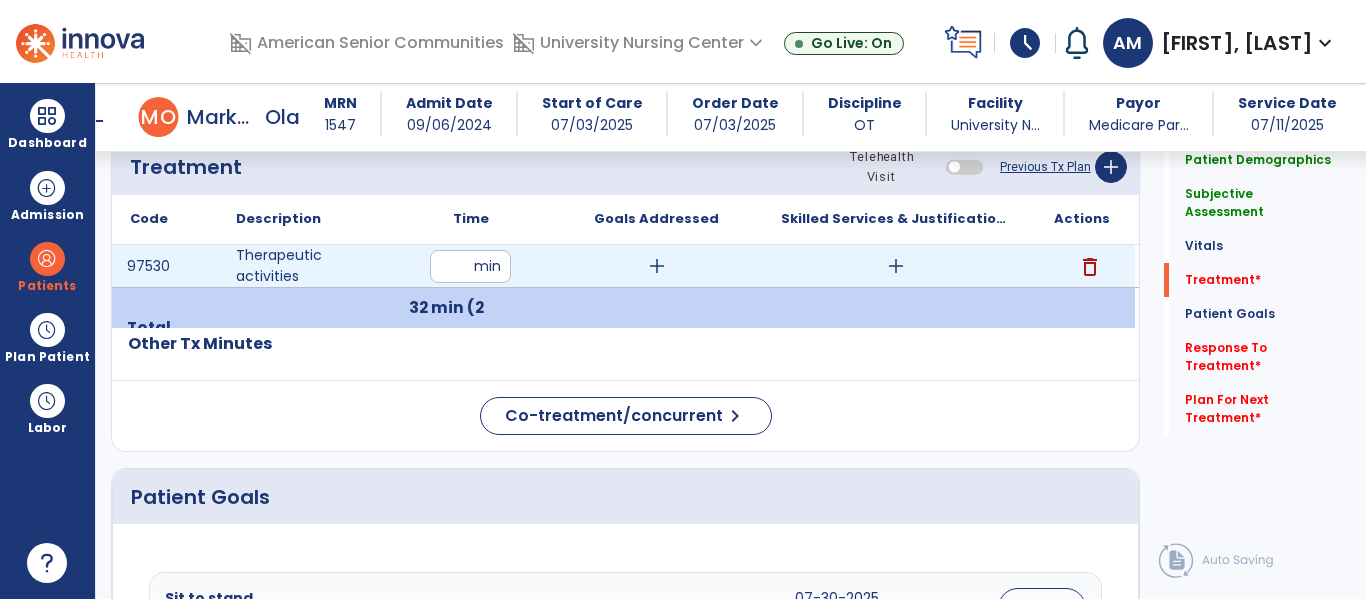 click on "add" at bounding box center [657, 266] 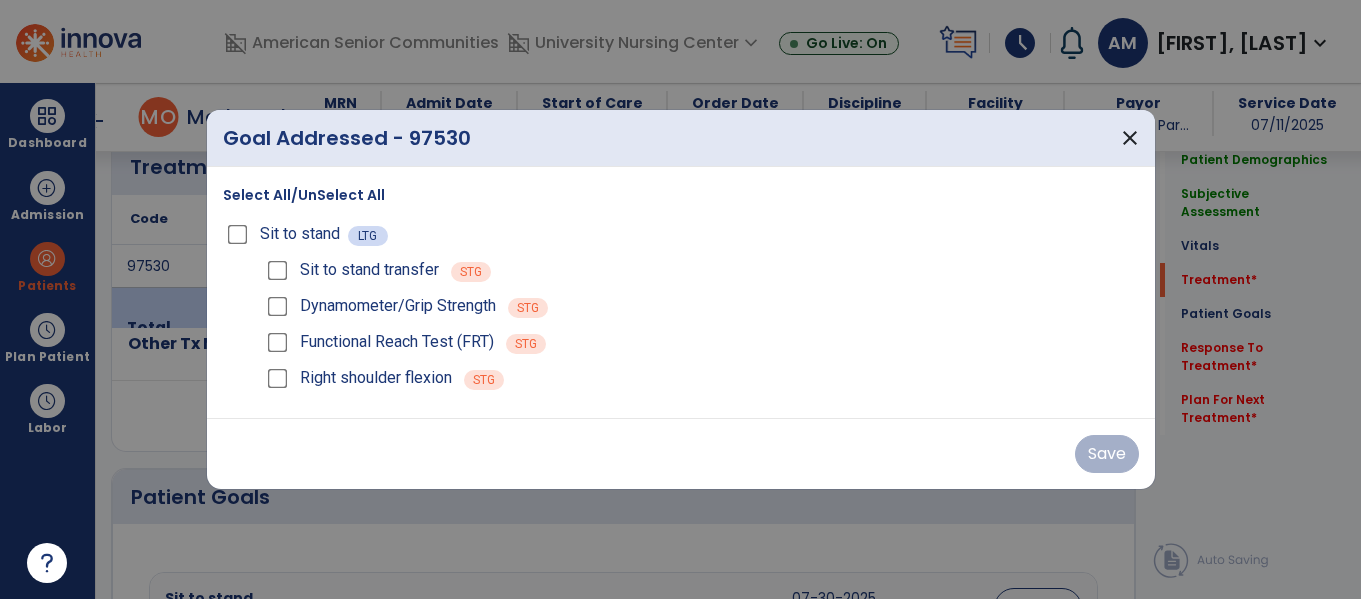 scroll, scrollTop: 1111, scrollLeft: 0, axis: vertical 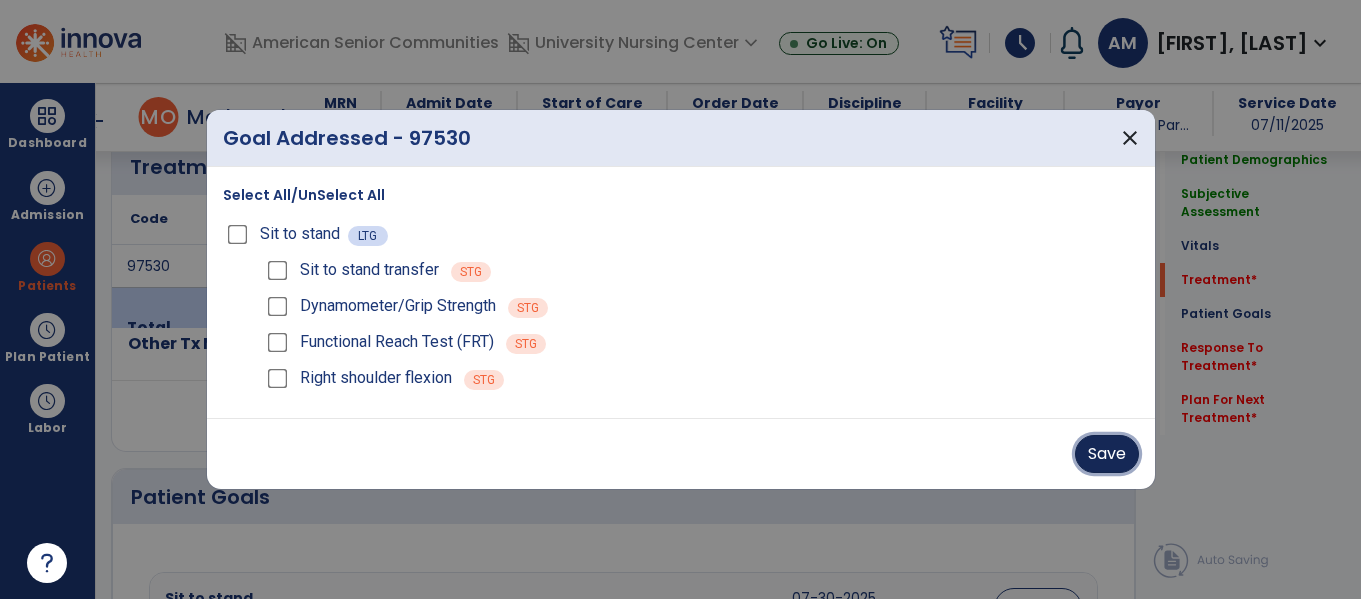 click on "Save" at bounding box center [1107, 454] 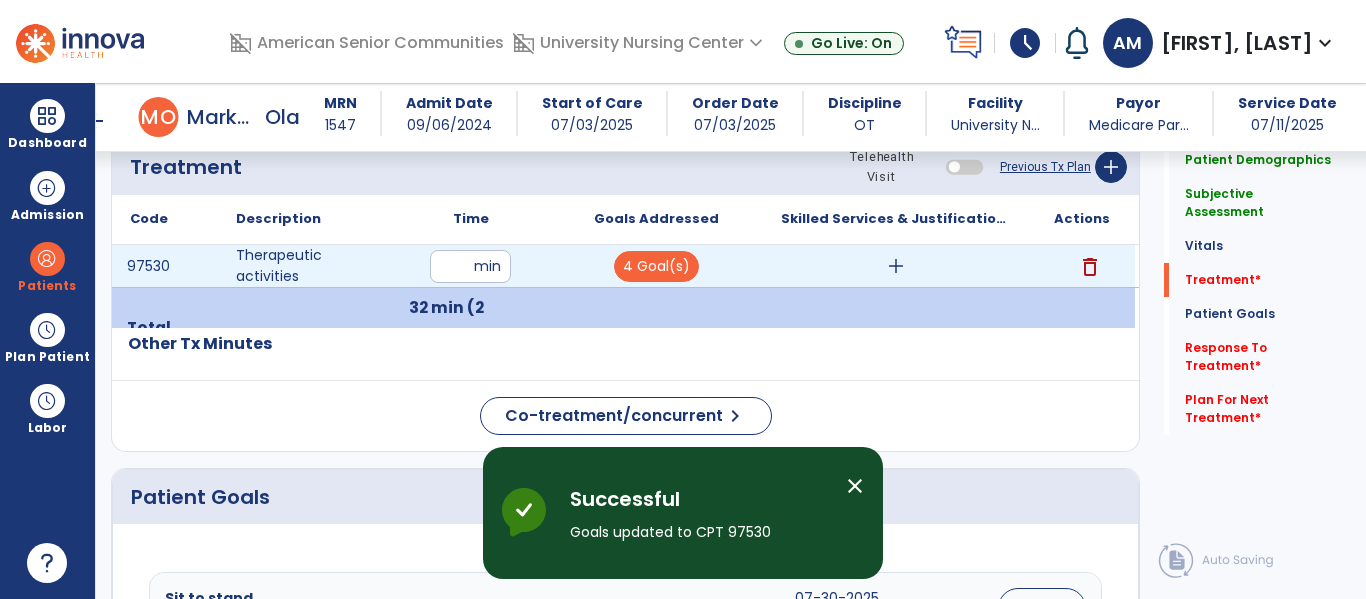 click on "add" at bounding box center [896, 266] 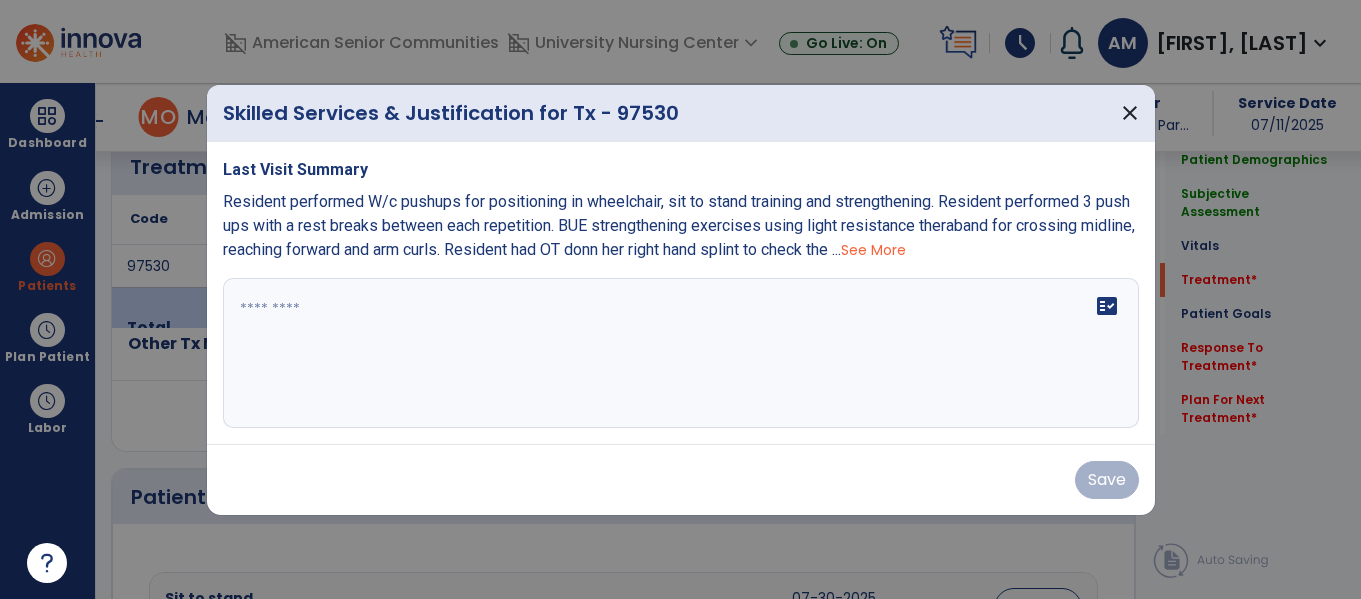 scroll, scrollTop: 1111, scrollLeft: 0, axis: vertical 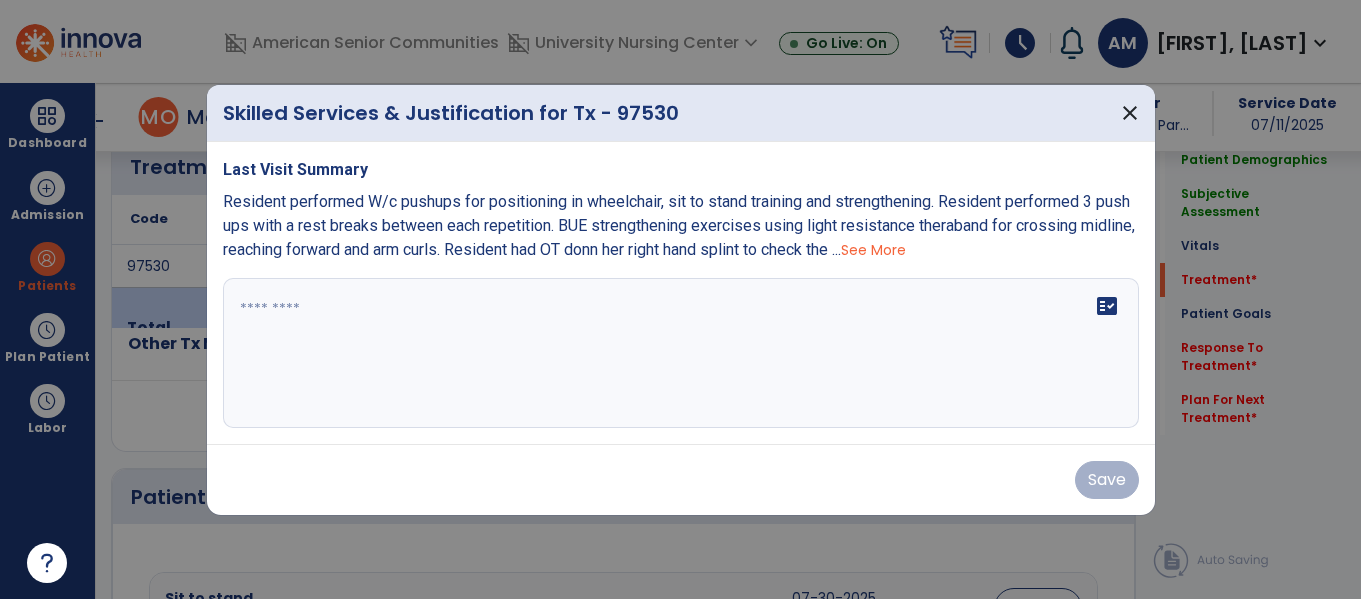 click on "Last Visit Summary Resident performed W/c pushups for positioning in wheelchair, sit to stand training and strengthening. Resident performed 3 push ups with a rest breaks between each repetition. BUE strengthening exercises using light resistance theraband for crossing midline, reaching forward and arm curls. Resident had OT donn her right hand splint to check the ... See More fact_check" at bounding box center [681, 293] 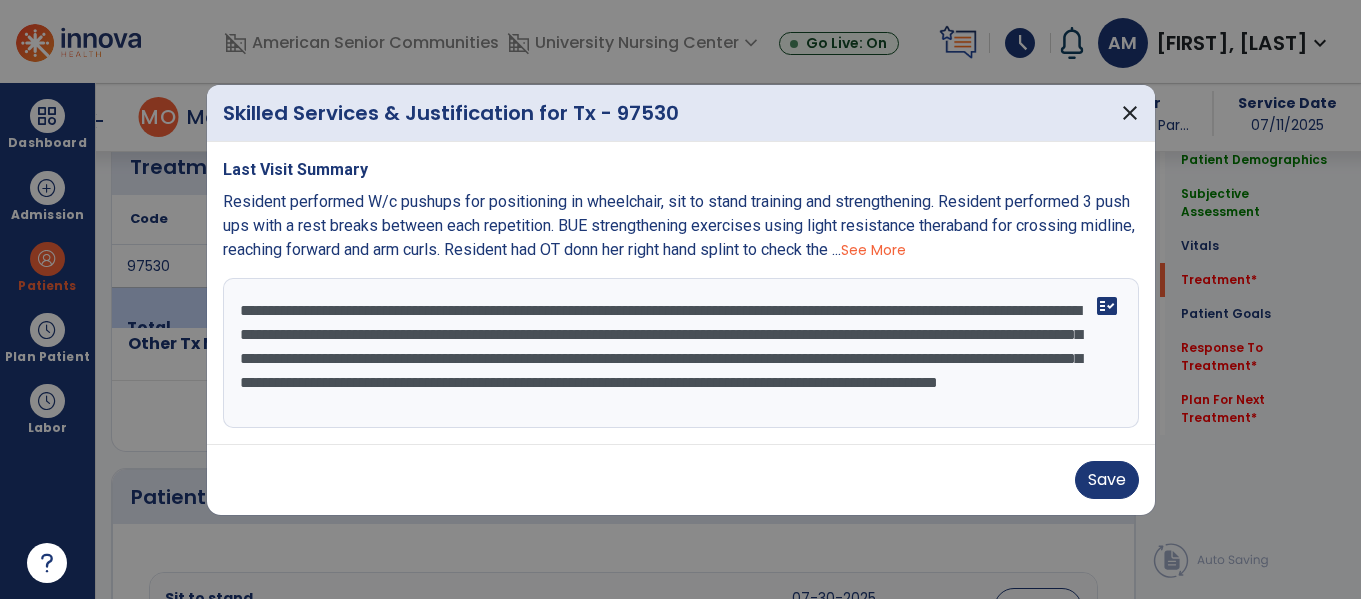 scroll, scrollTop: 16, scrollLeft: 0, axis: vertical 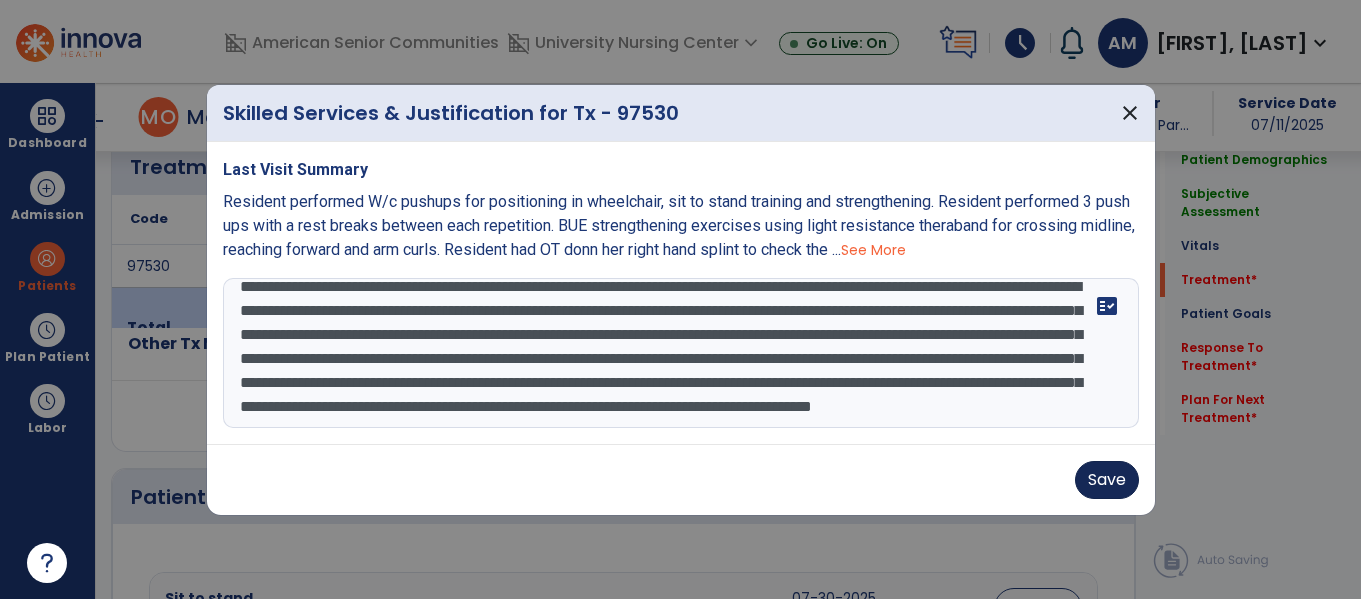 type on "**********" 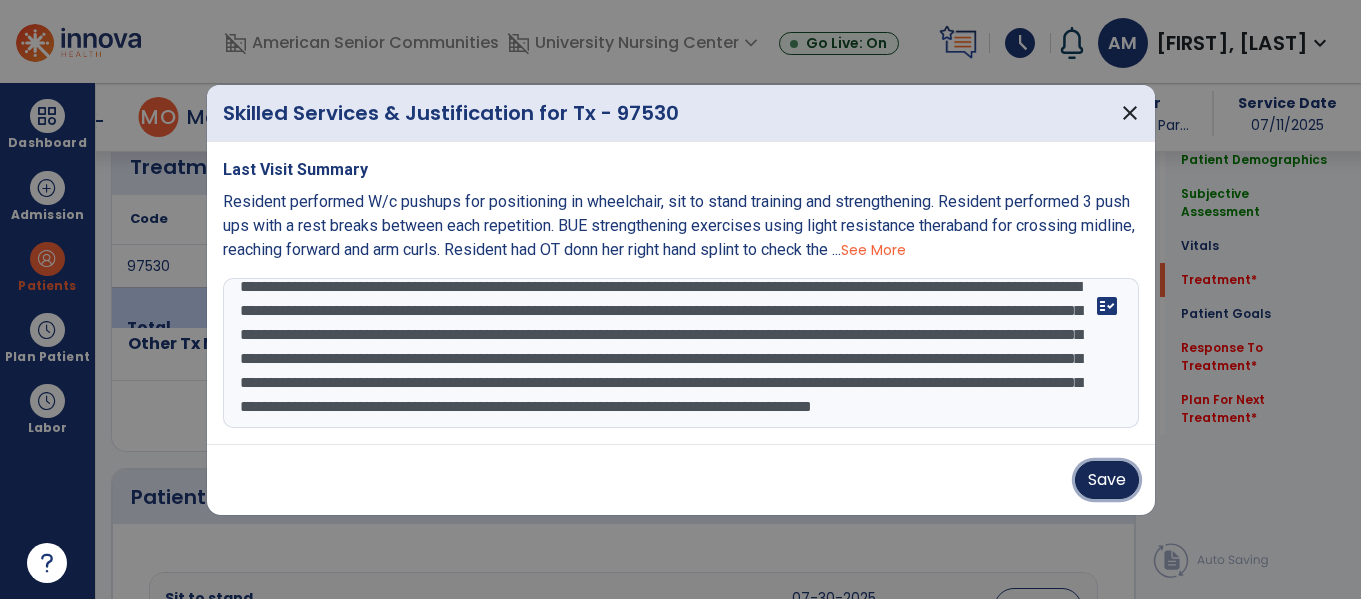 click on "Save" at bounding box center (1107, 480) 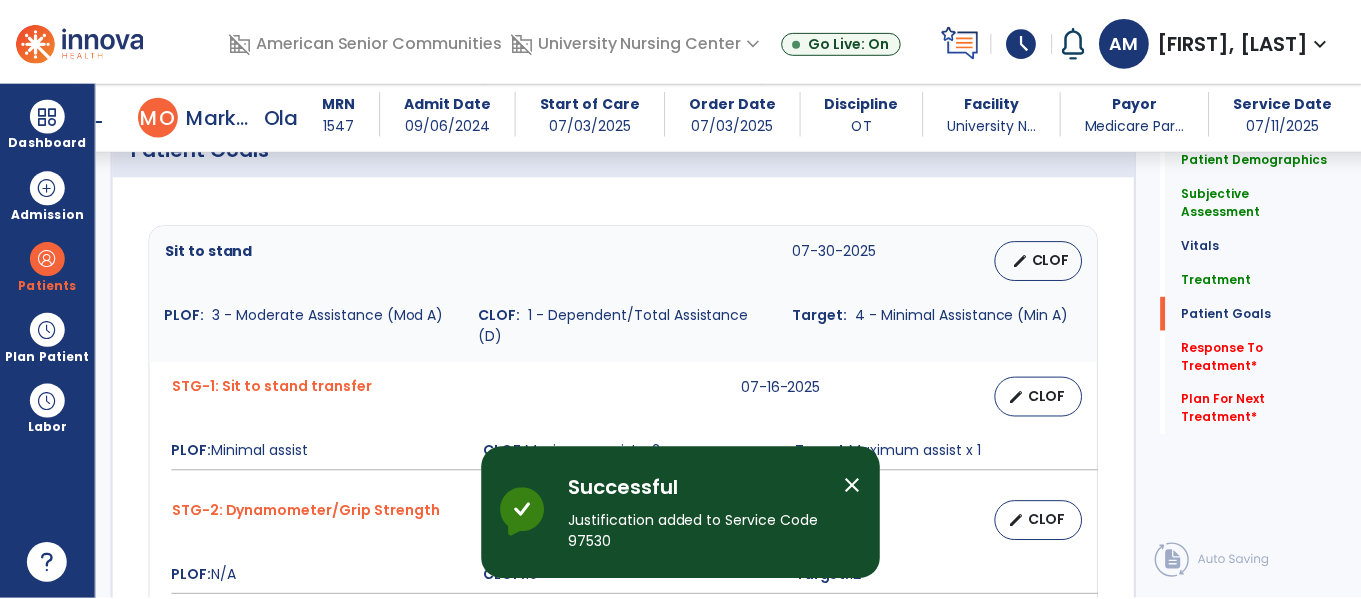 scroll, scrollTop: 1481, scrollLeft: 0, axis: vertical 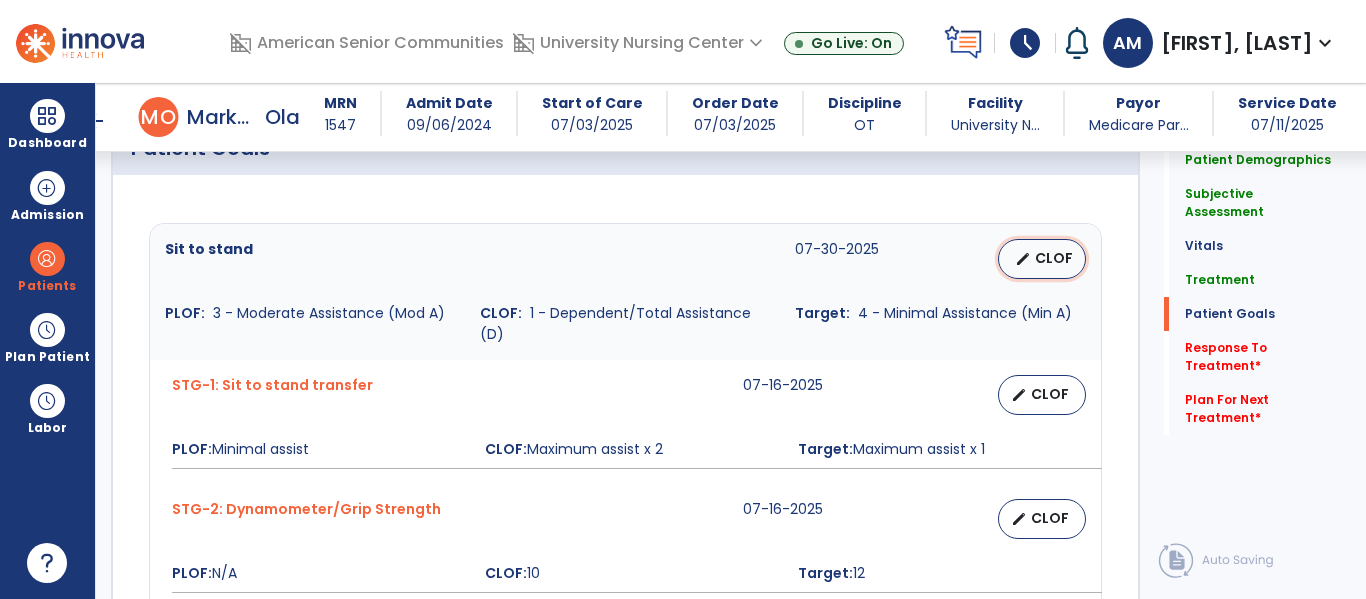 click on "CLOF" at bounding box center (1054, 258) 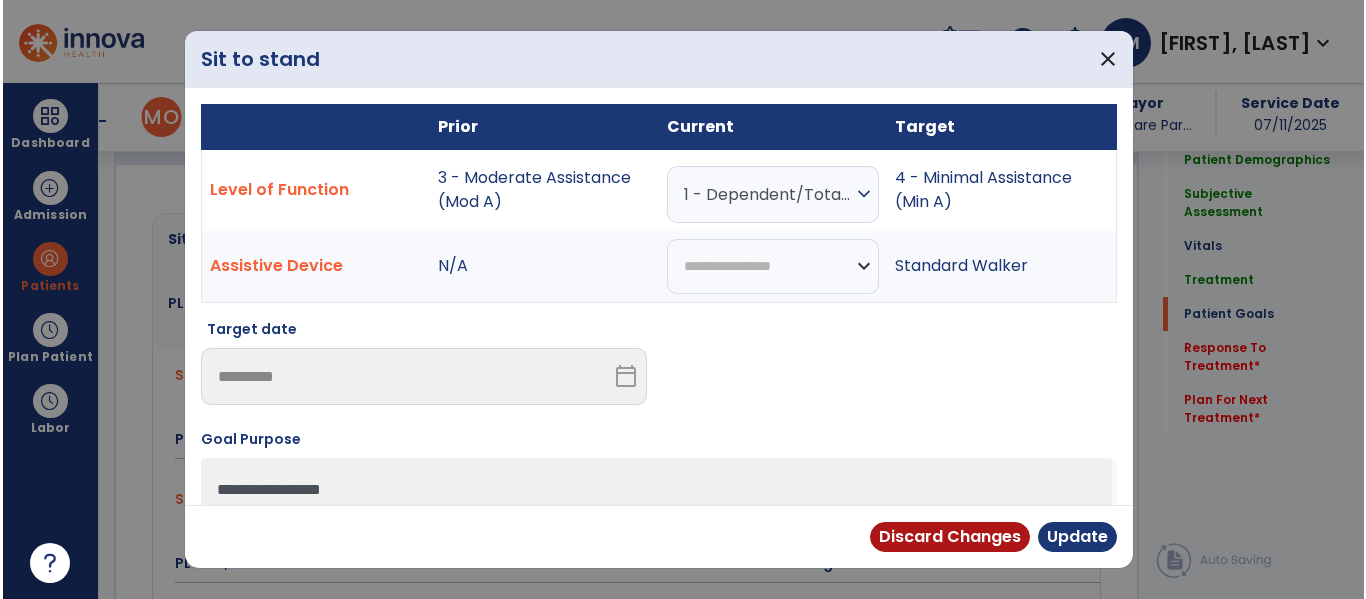 scroll, scrollTop: 1481, scrollLeft: 0, axis: vertical 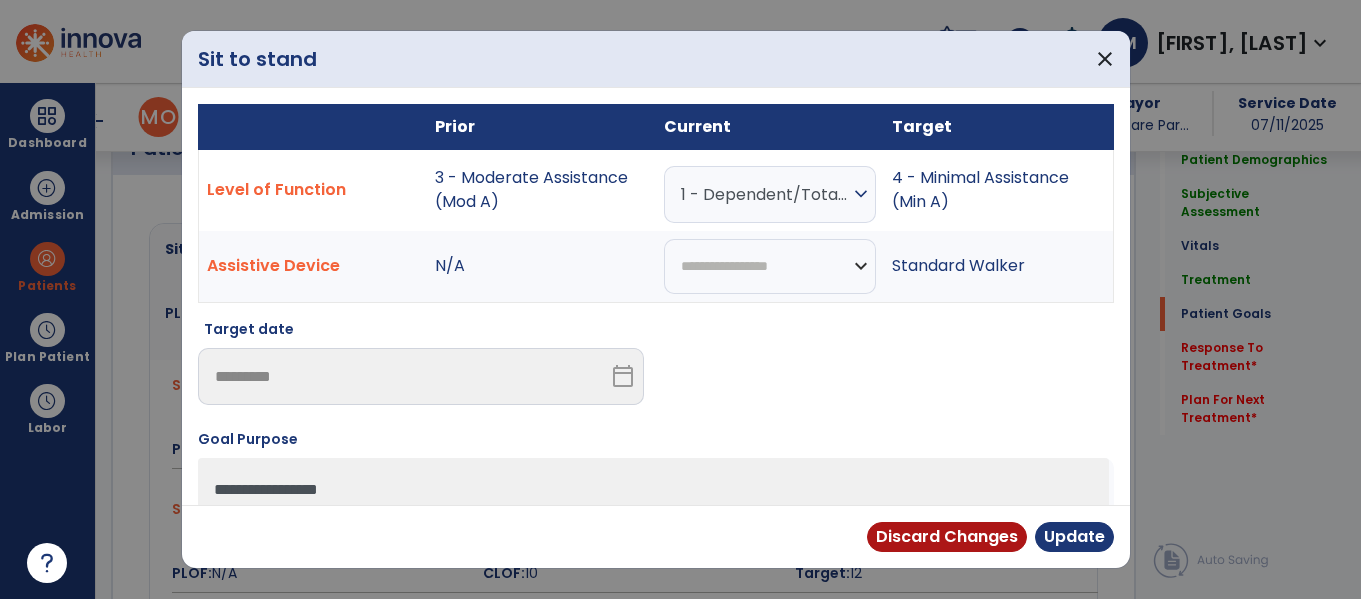 click on "1 - Dependent/Total Assistance (D)" at bounding box center [765, 194] 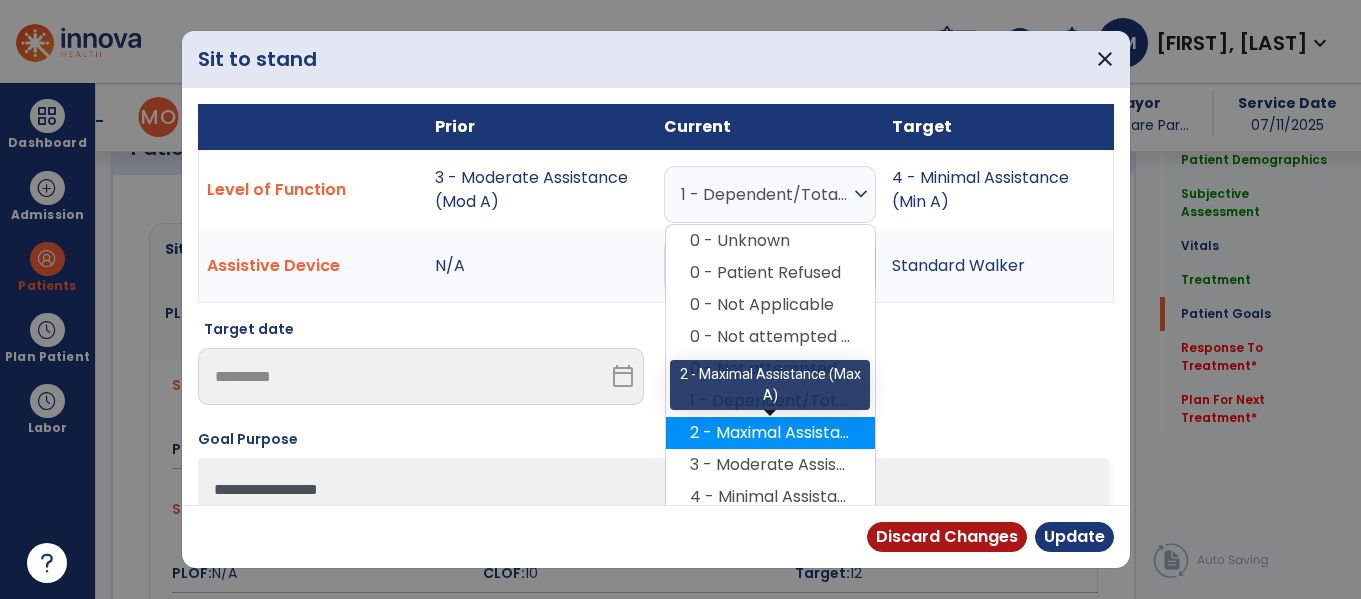 click on "2 - Maximal Assistance (Max A)" at bounding box center (770, 433) 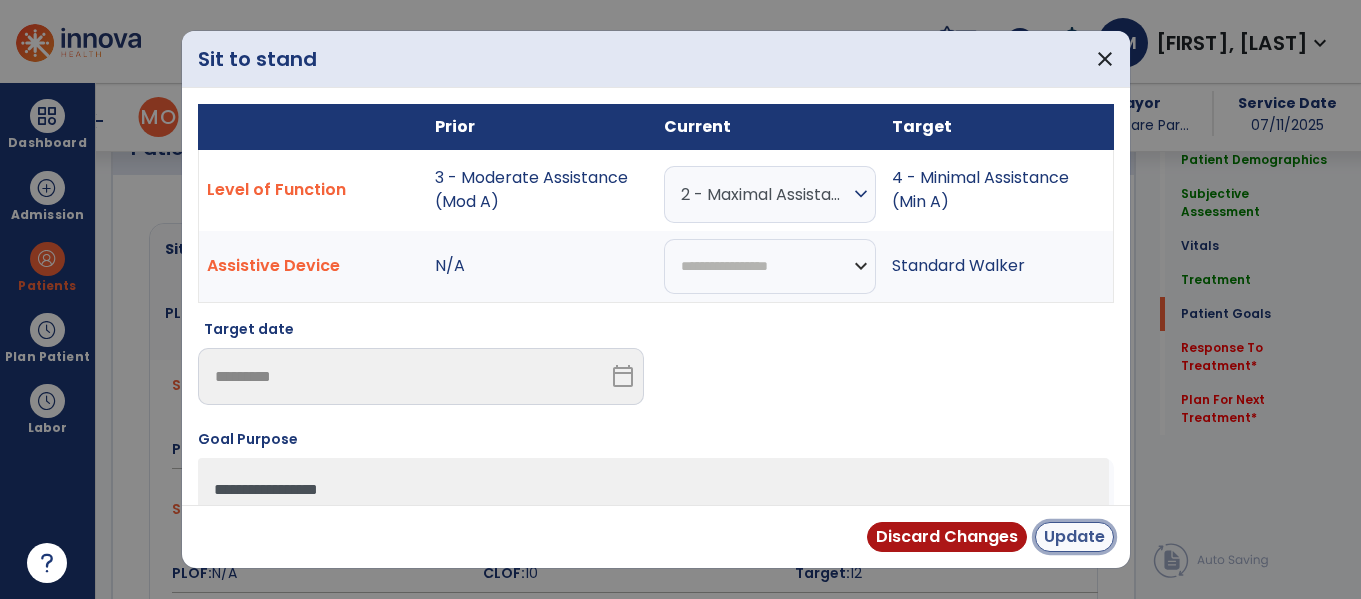 click on "Update" at bounding box center (1074, 537) 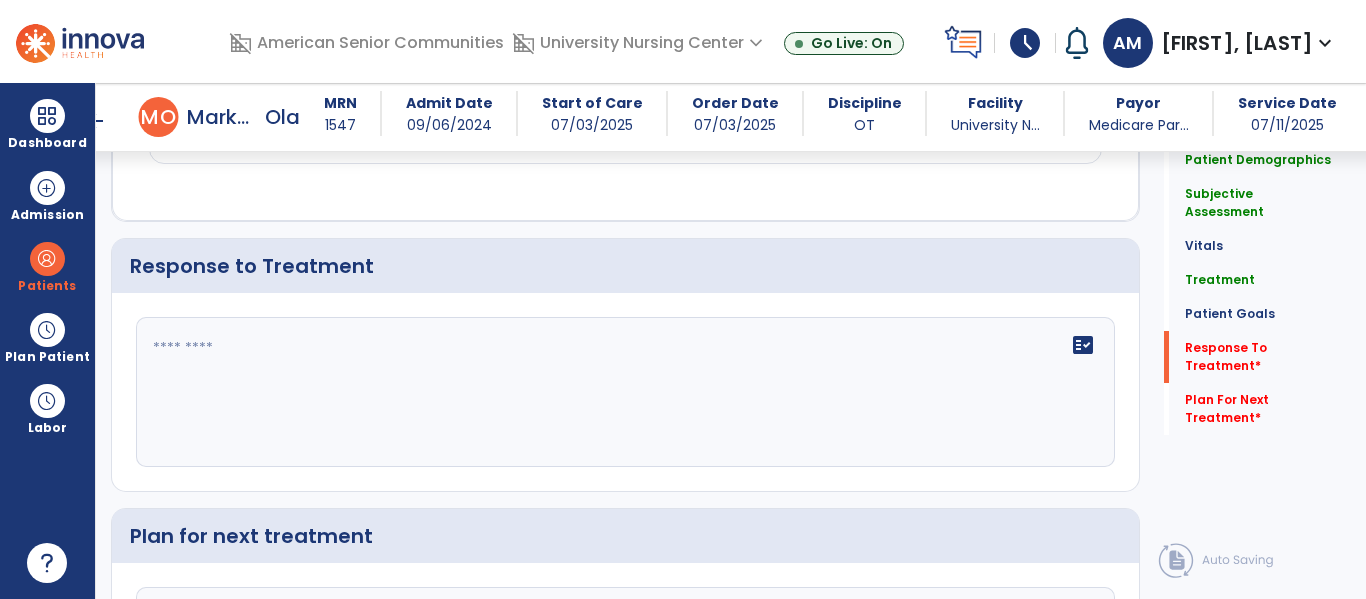 scroll, scrollTop: 2180, scrollLeft: 0, axis: vertical 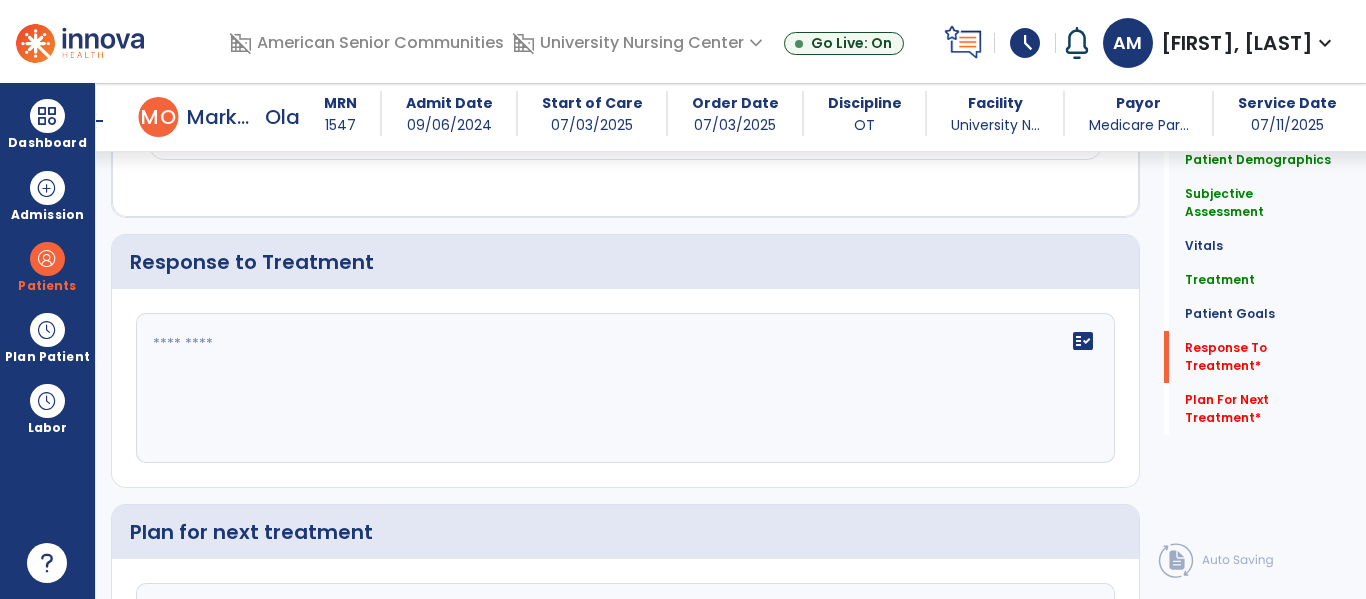 click on "fact_check" 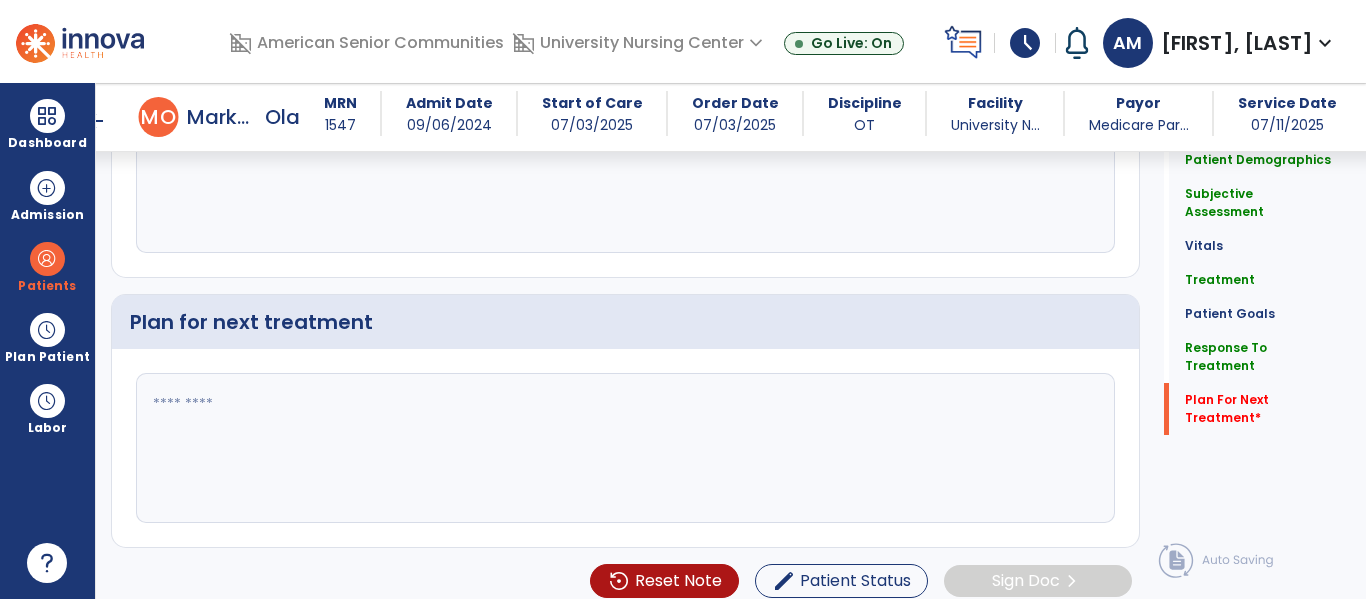 scroll, scrollTop: 2405, scrollLeft: 0, axis: vertical 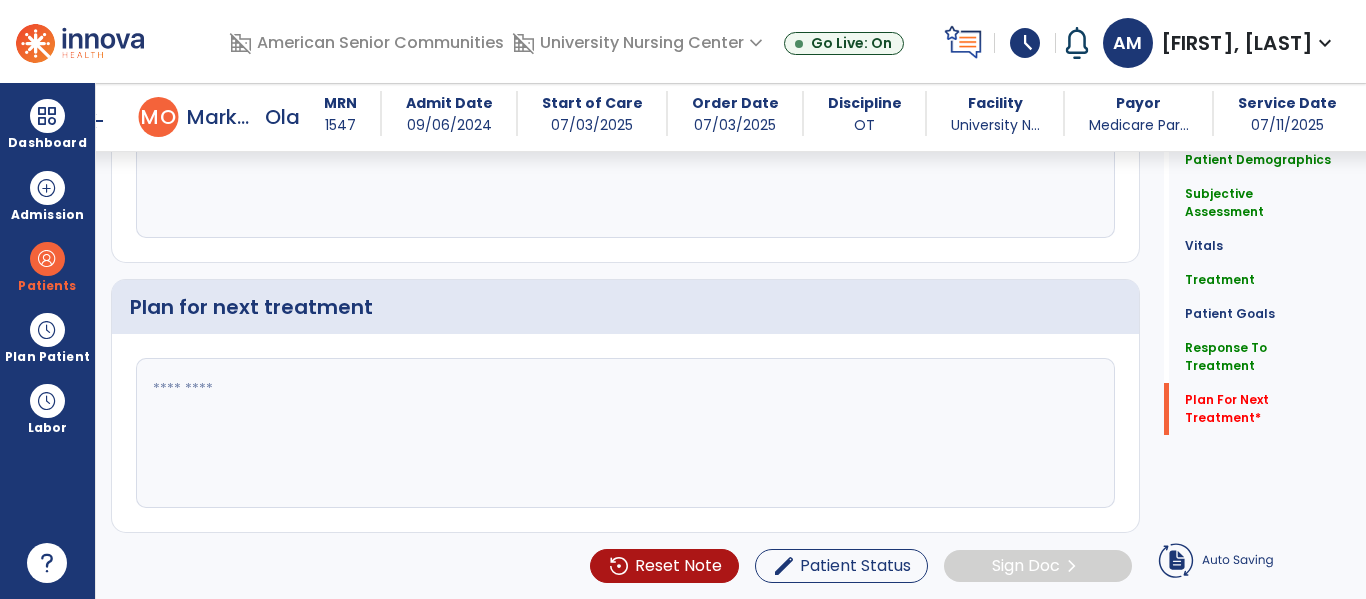 type on "**********" 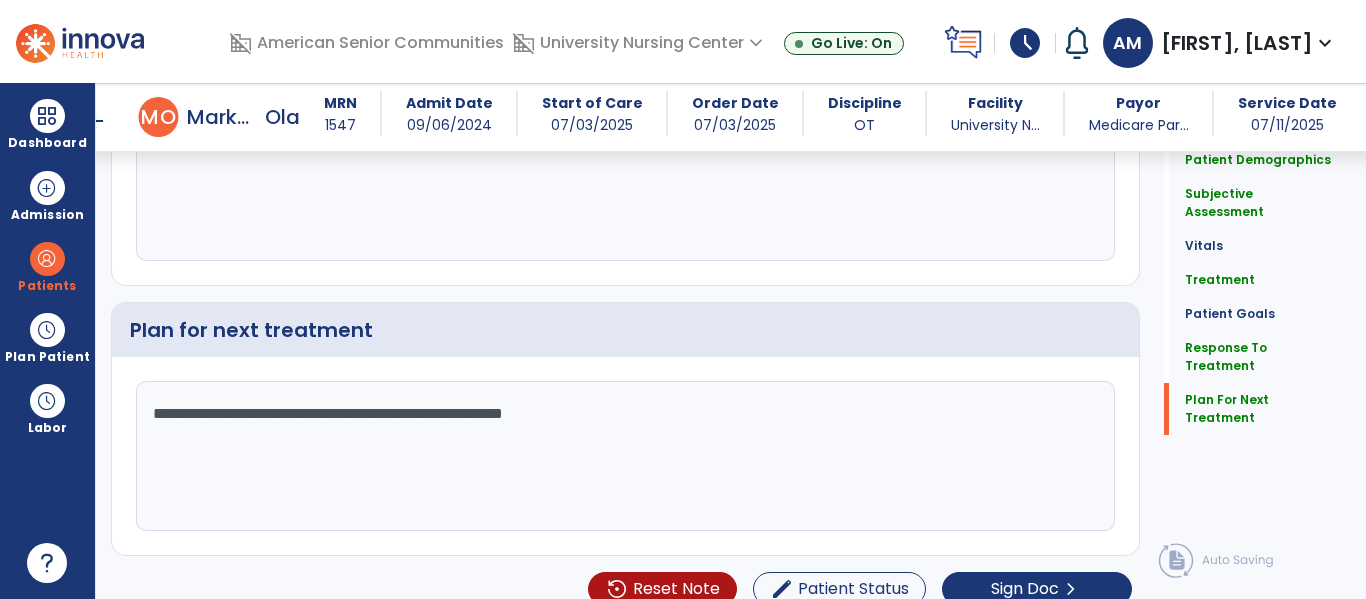 scroll, scrollTop: 2405, scrollLeft: 0, axis: vertical 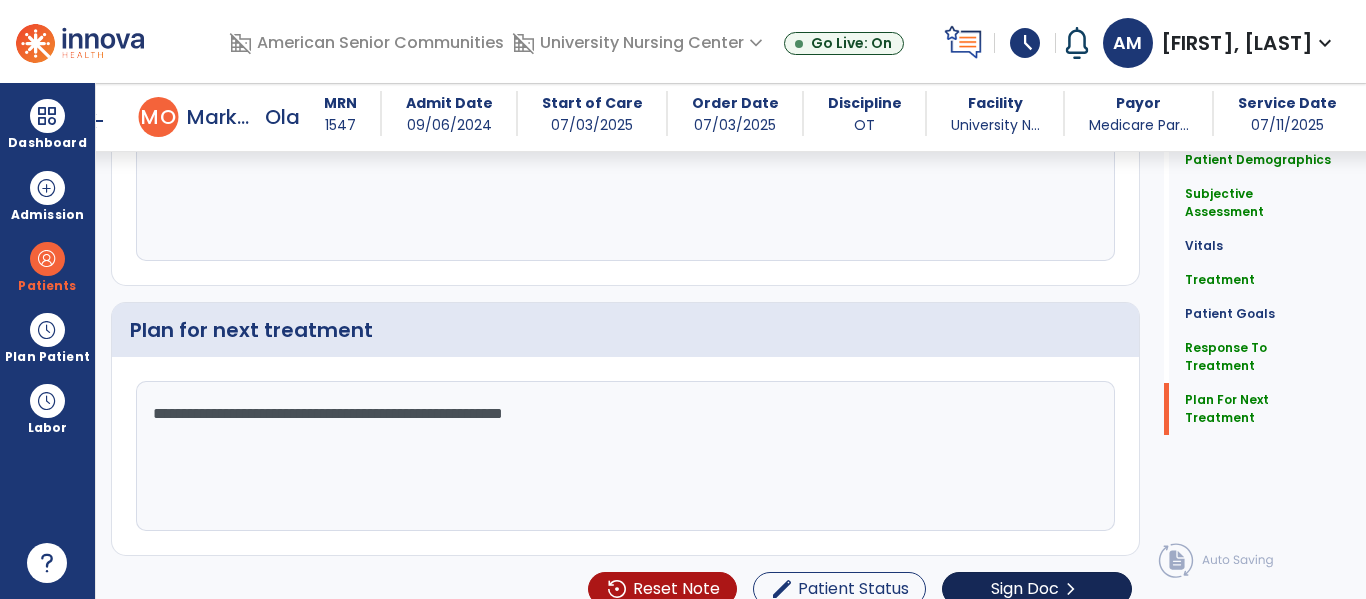 type on "**********" 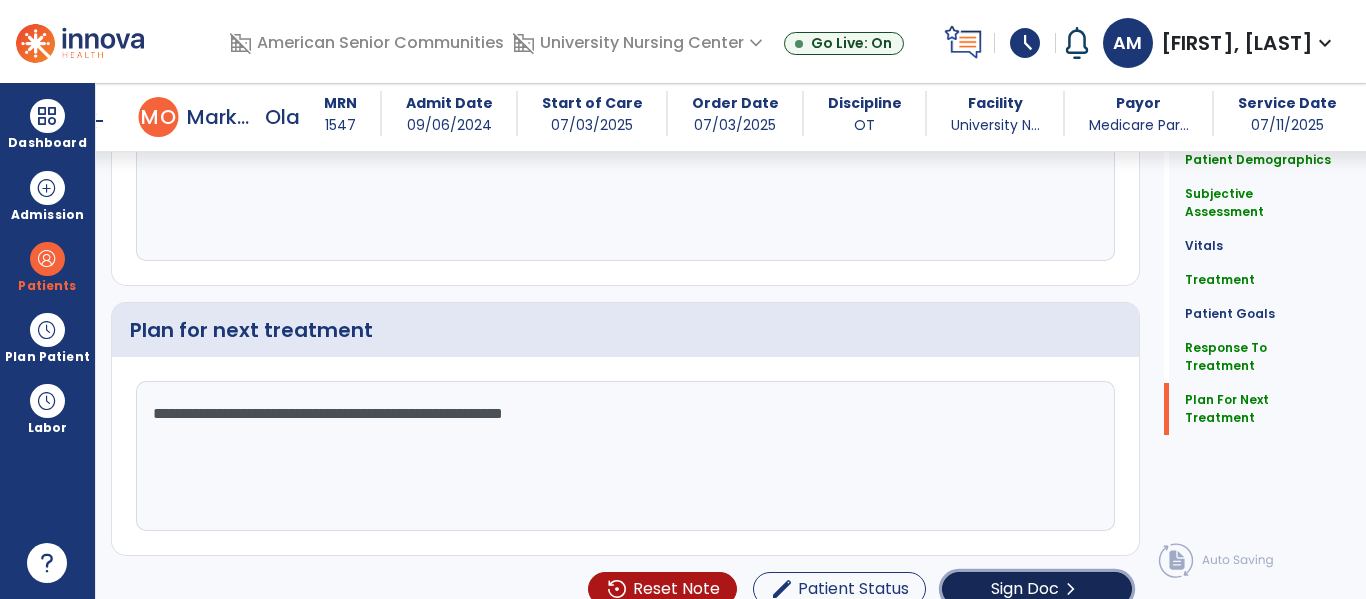 click on "chevron_right" 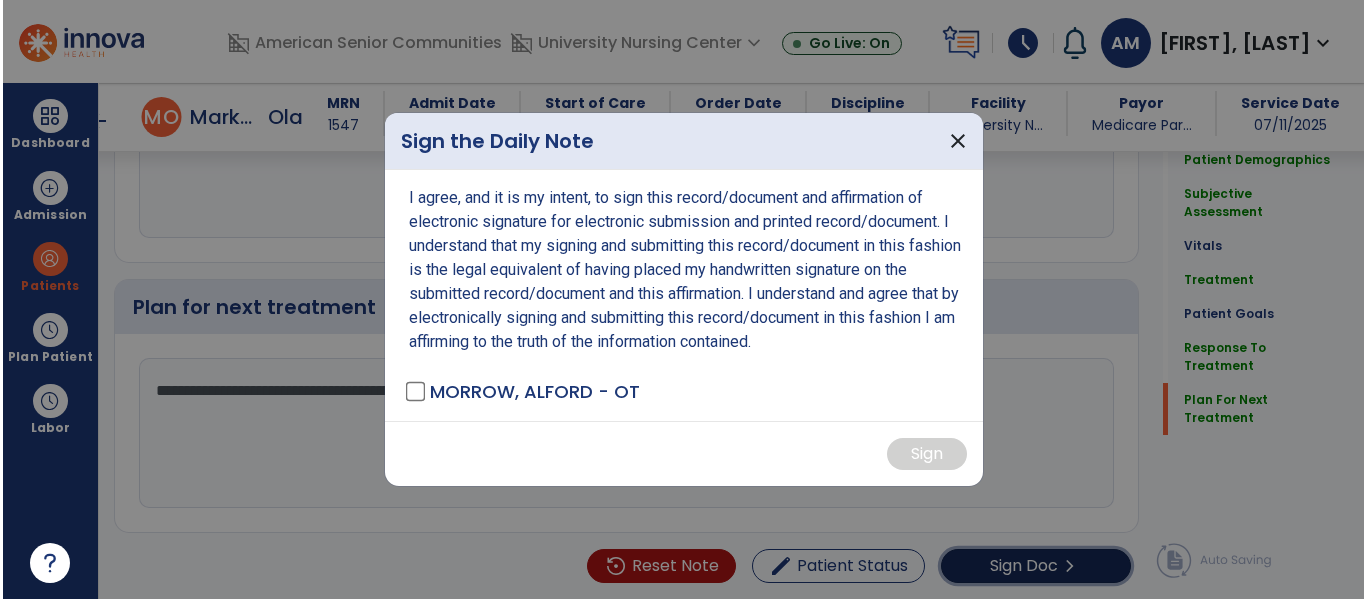 scroll, scrollTop: 2405, scrollLeft: 0, axis: vertical 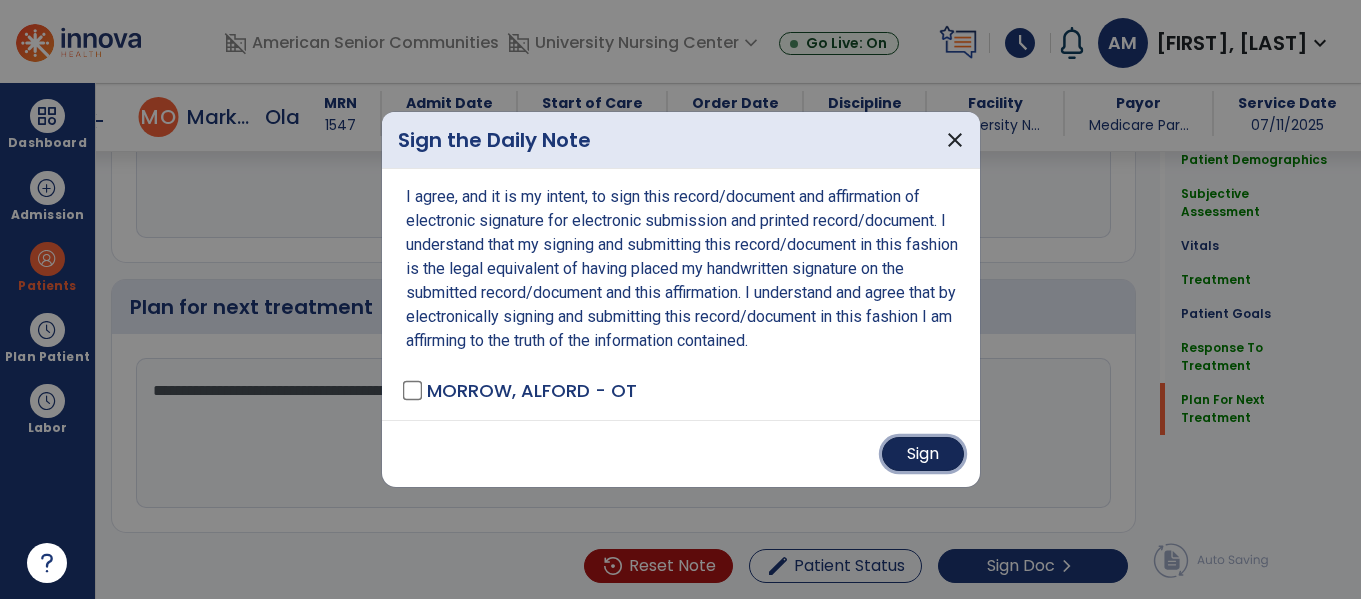 click on "Sign" at bounding box center [923, 454] 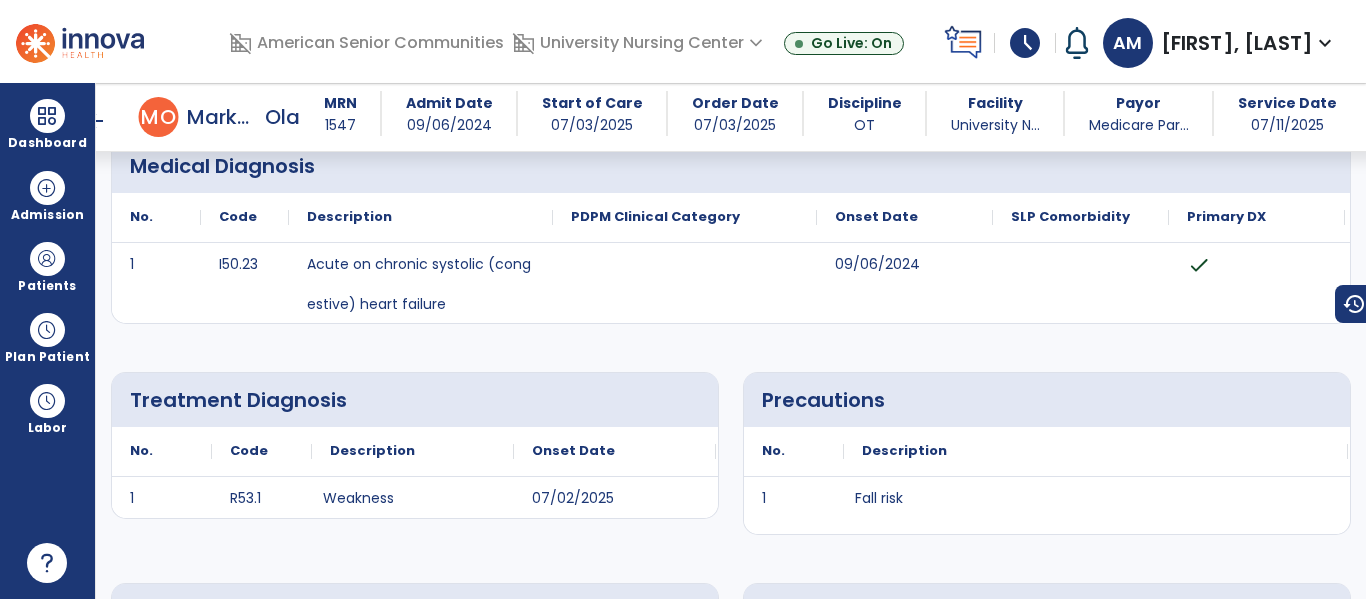 scroll, scrollTop: 0, scrollLeft: 0, axis: both 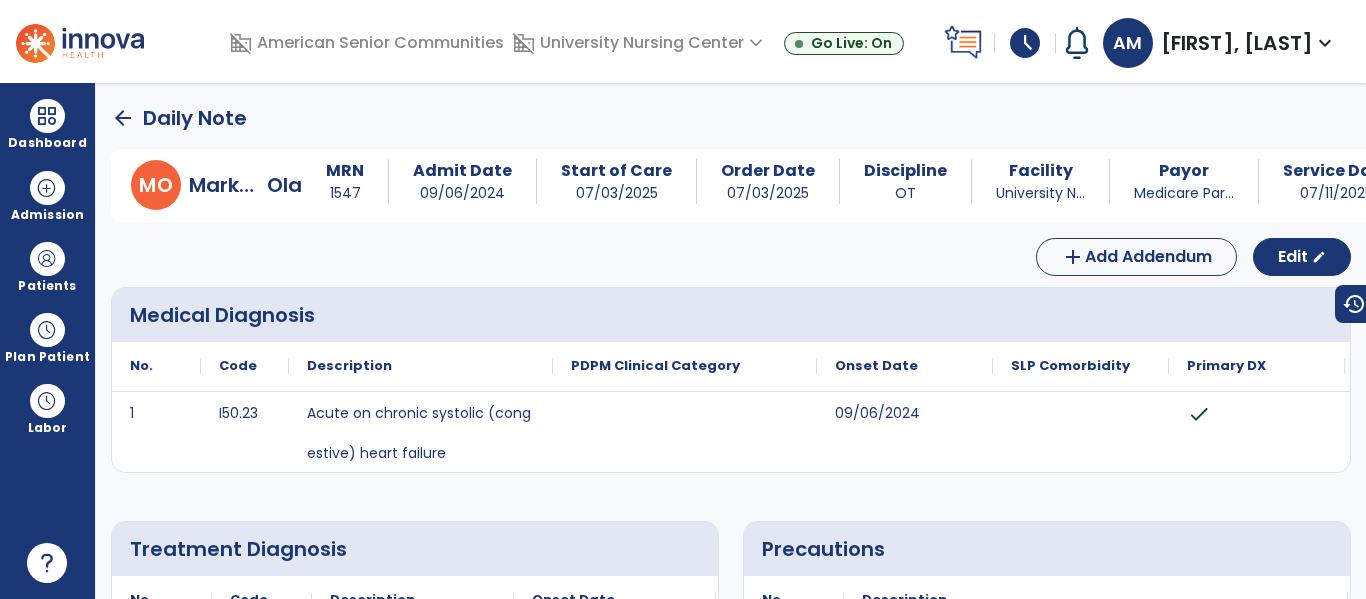 click on "arrow_back" 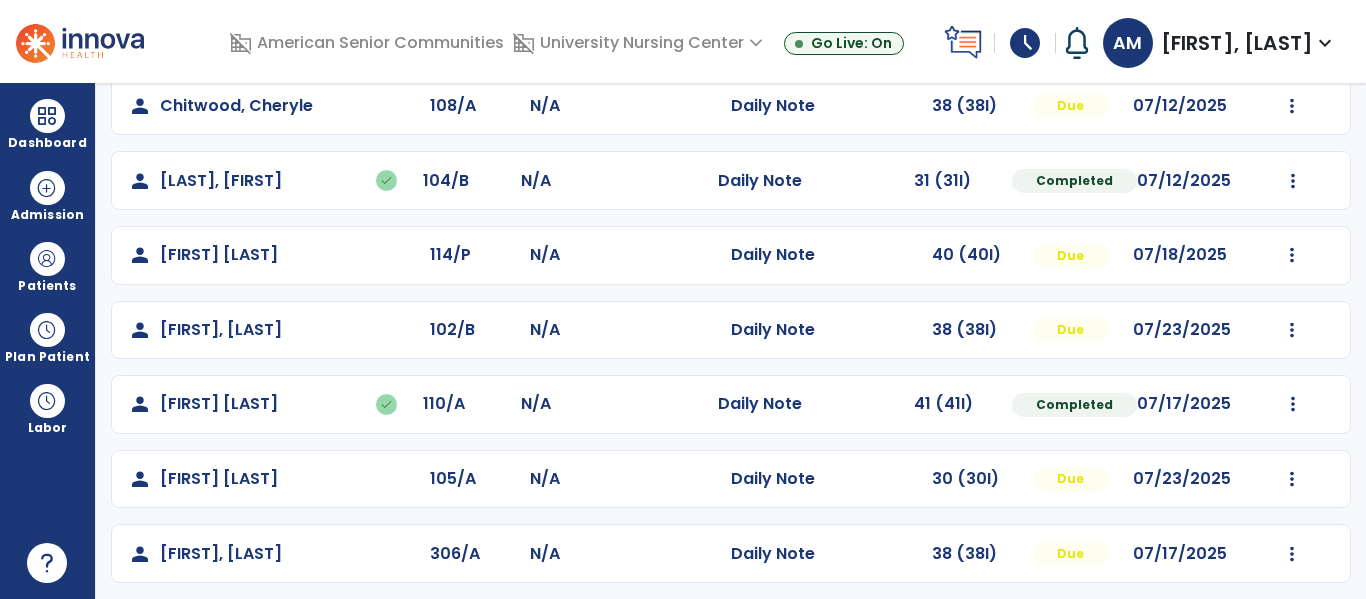 scroll, scrollTop: 413, scrollLeft: 0, axis: vertical 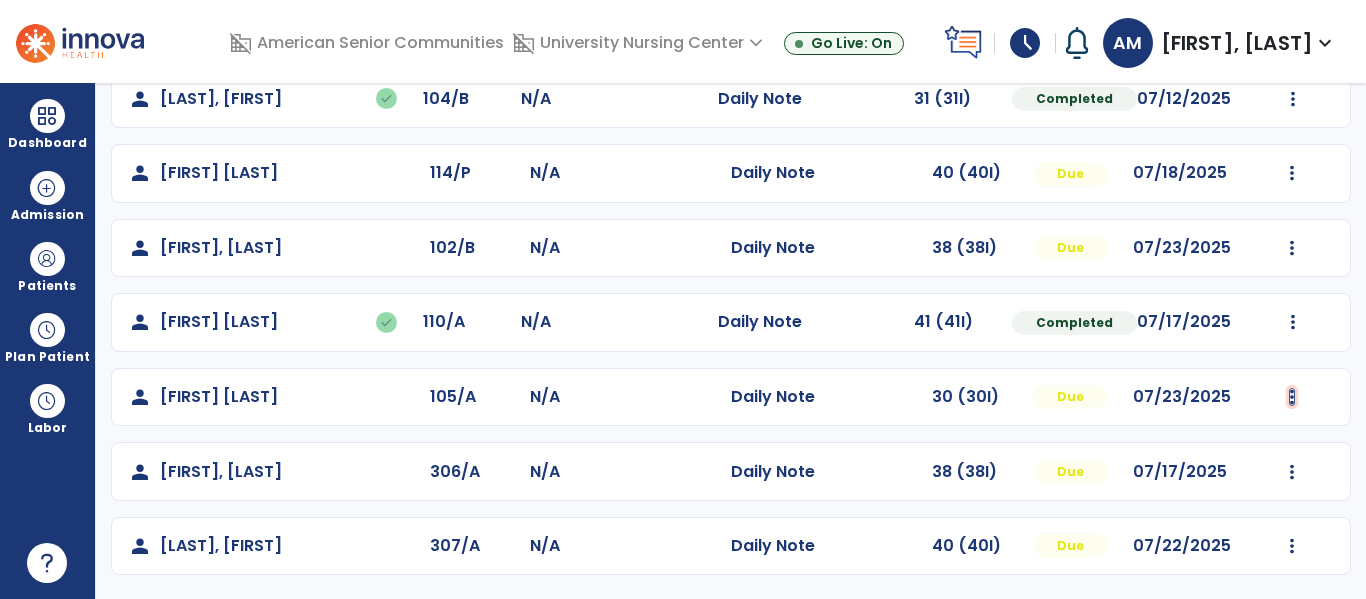 click at bounding box center (1293, -125) 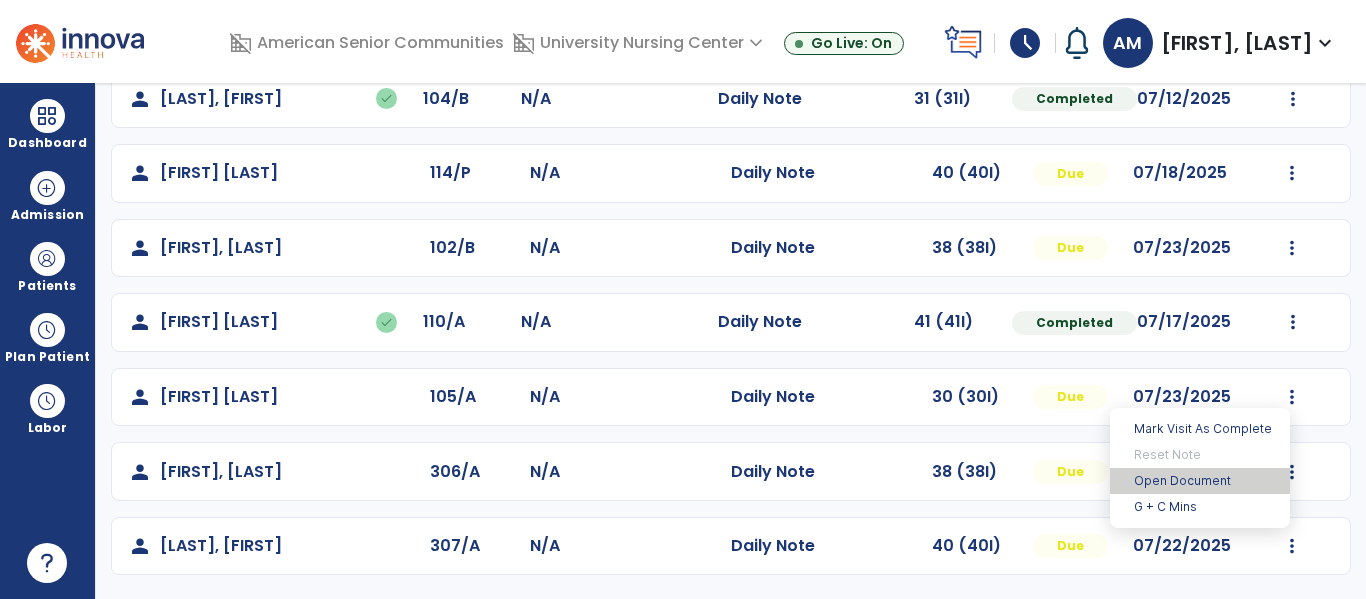 click on "Open Document" at bounding box center [1200, 481] 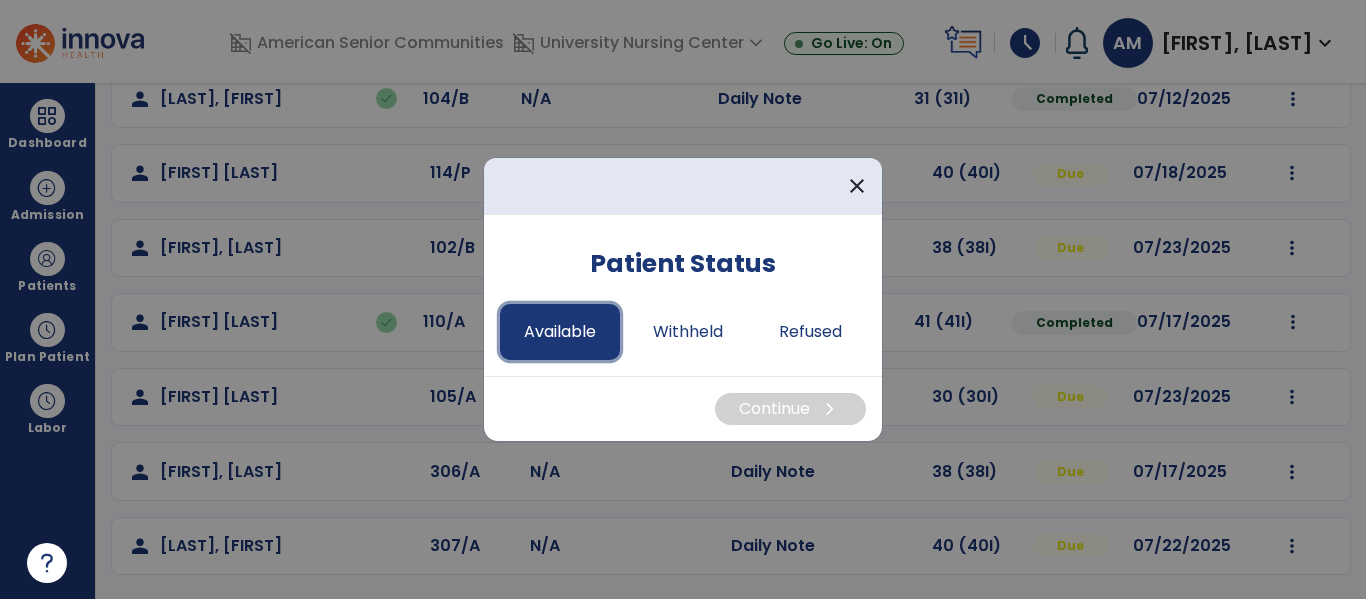 click on "Available" at bounding box center (560, 332) 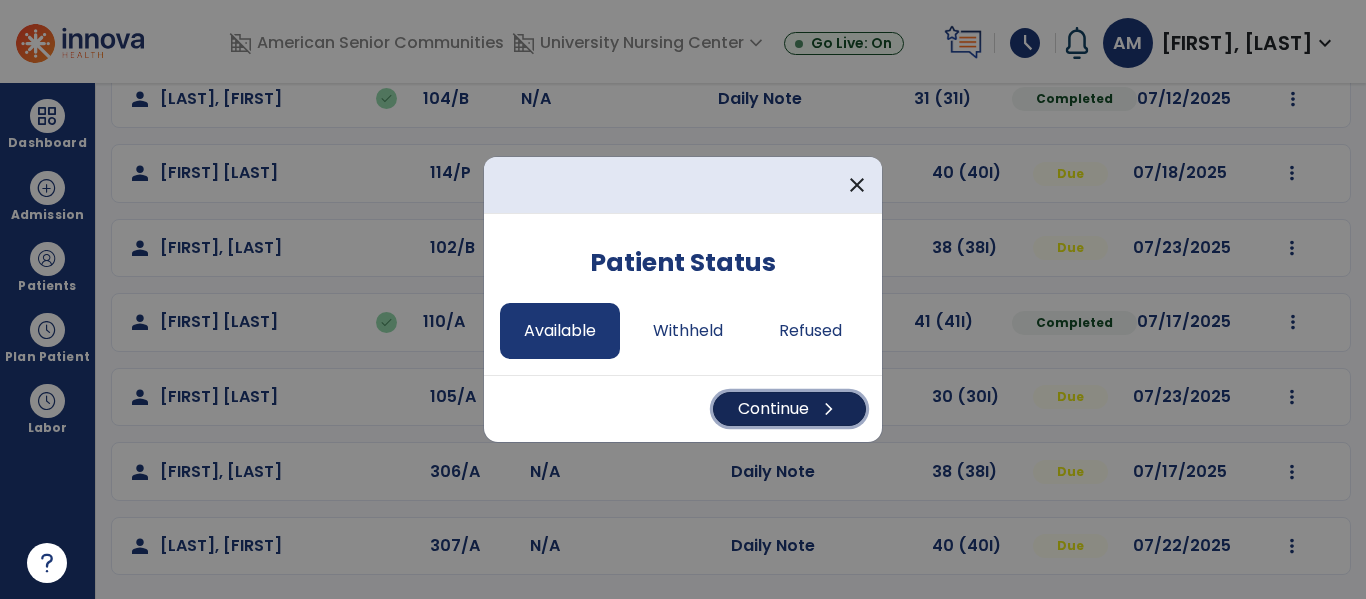click on "Continue   chevron_right" at bounding box center (789, 409) 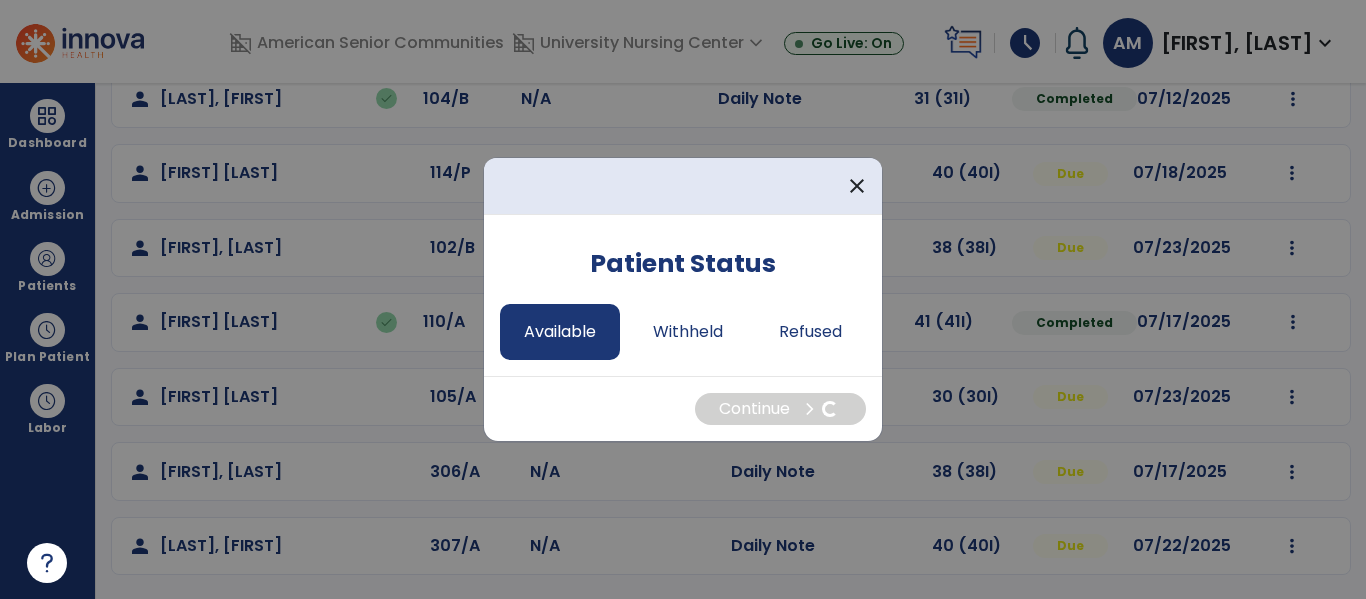 select on "*" 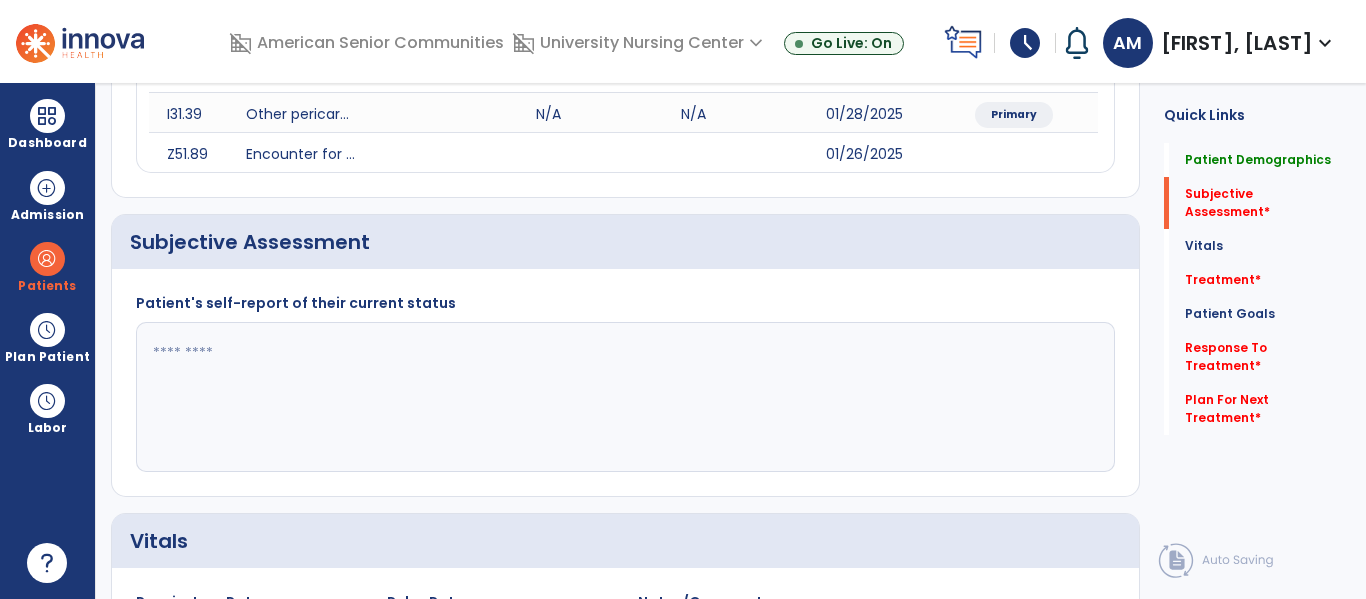 click 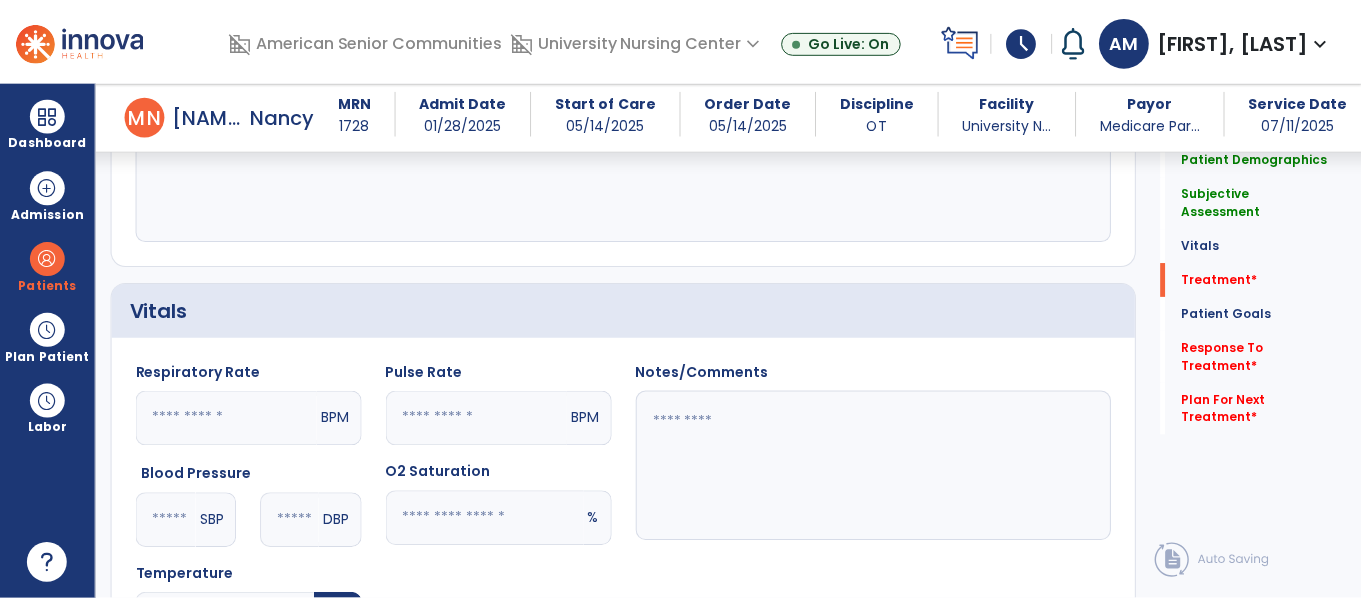 scroll, scrollTop: 1153, scrollLeft: 0, axis: vertical 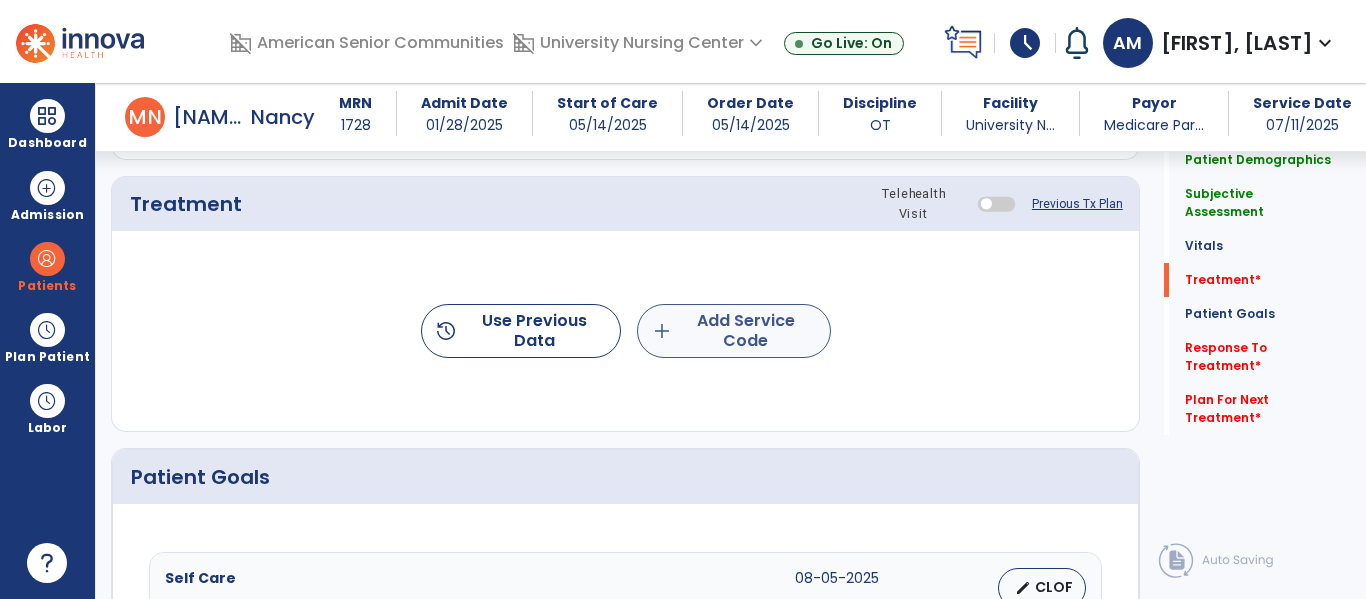 type on "**********" 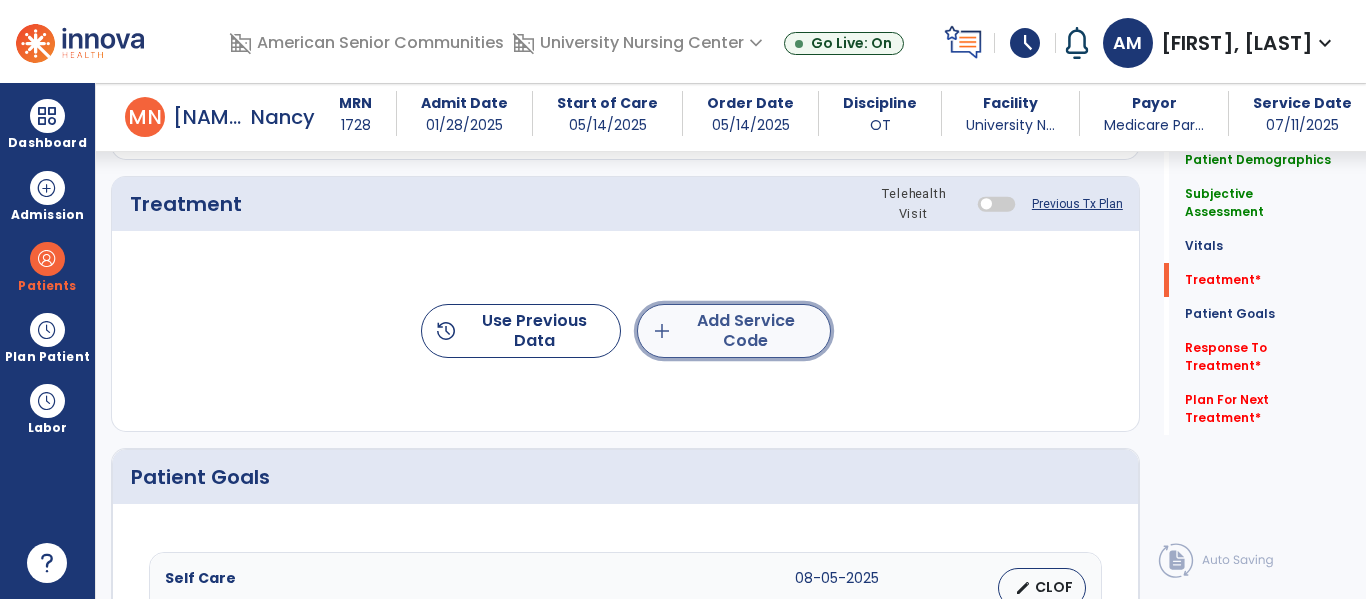 click on "add  Add Service Code" 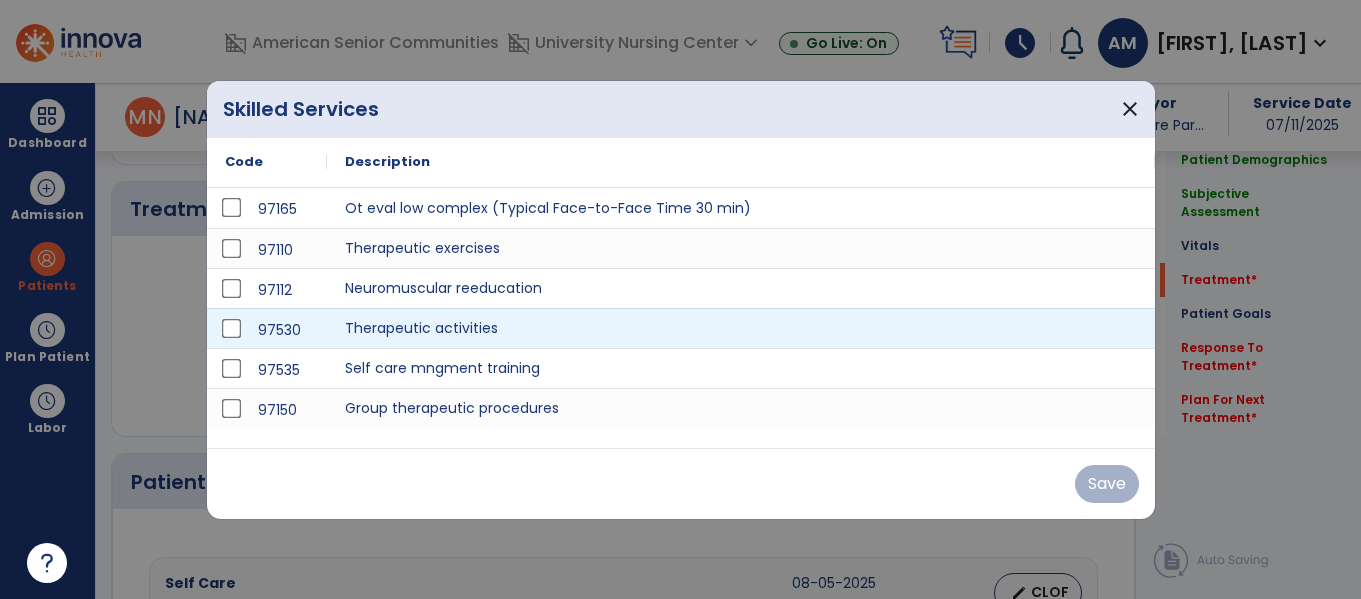 scroll, scrollTop: 1153, scrollLeft: 0, axis: vertical 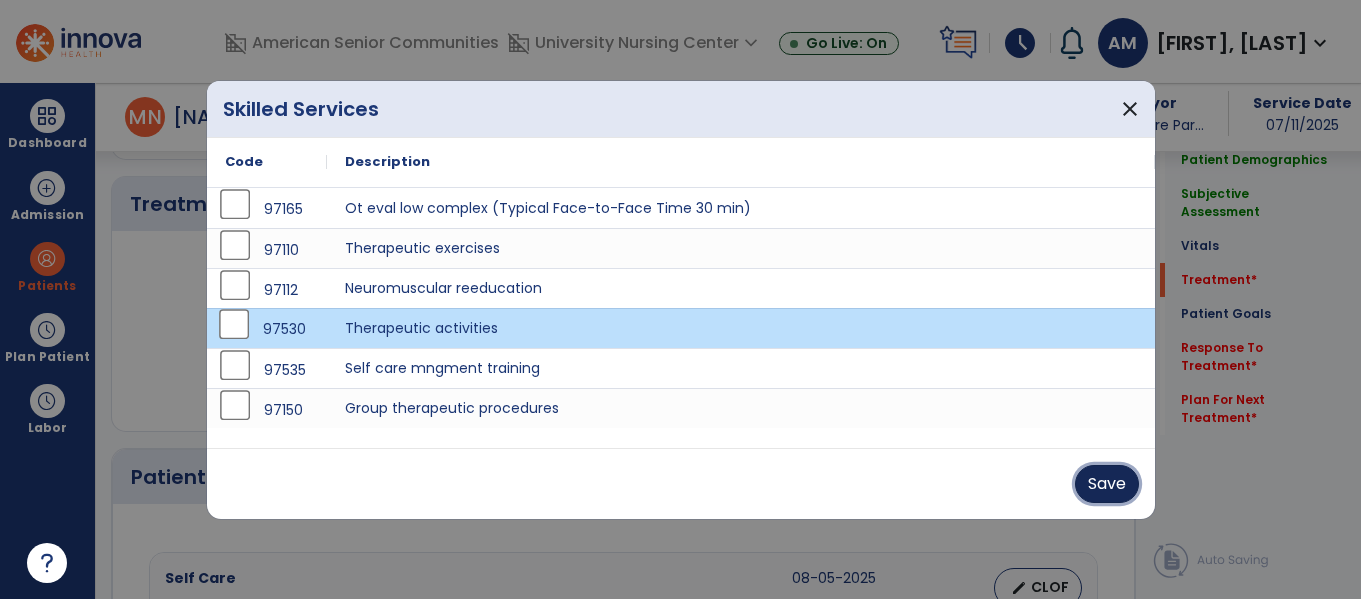 click on "Save" at bounding box center [1107, 484] 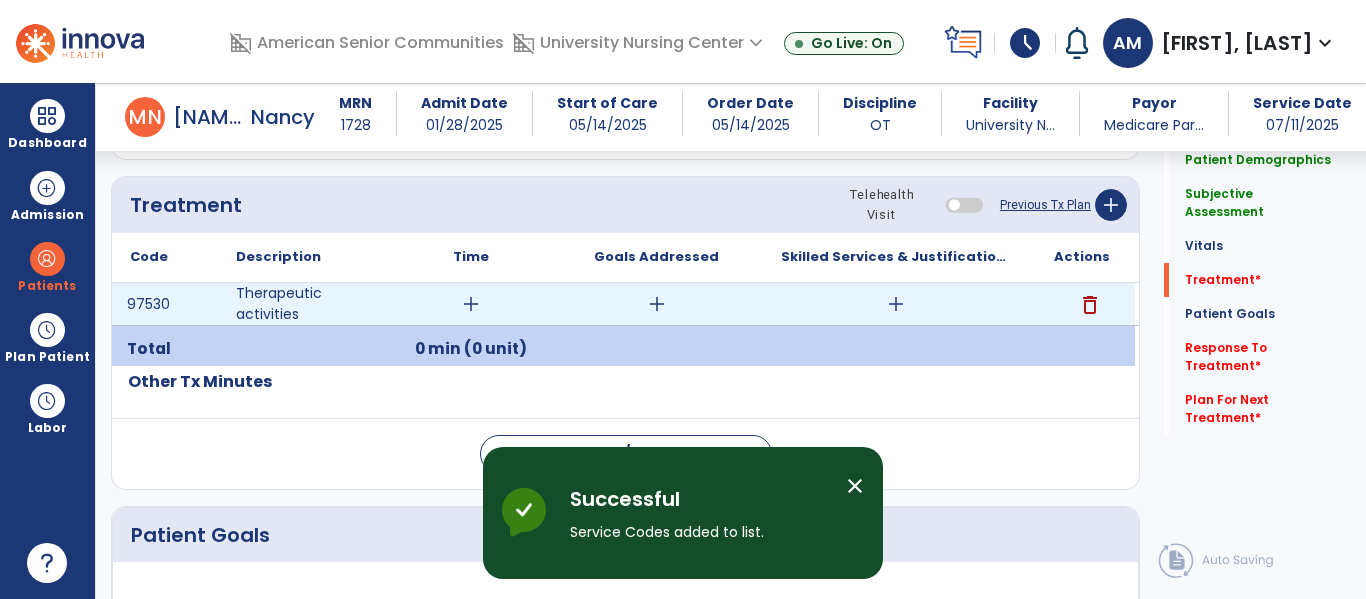click on "add" at bounding box center (471, 304) 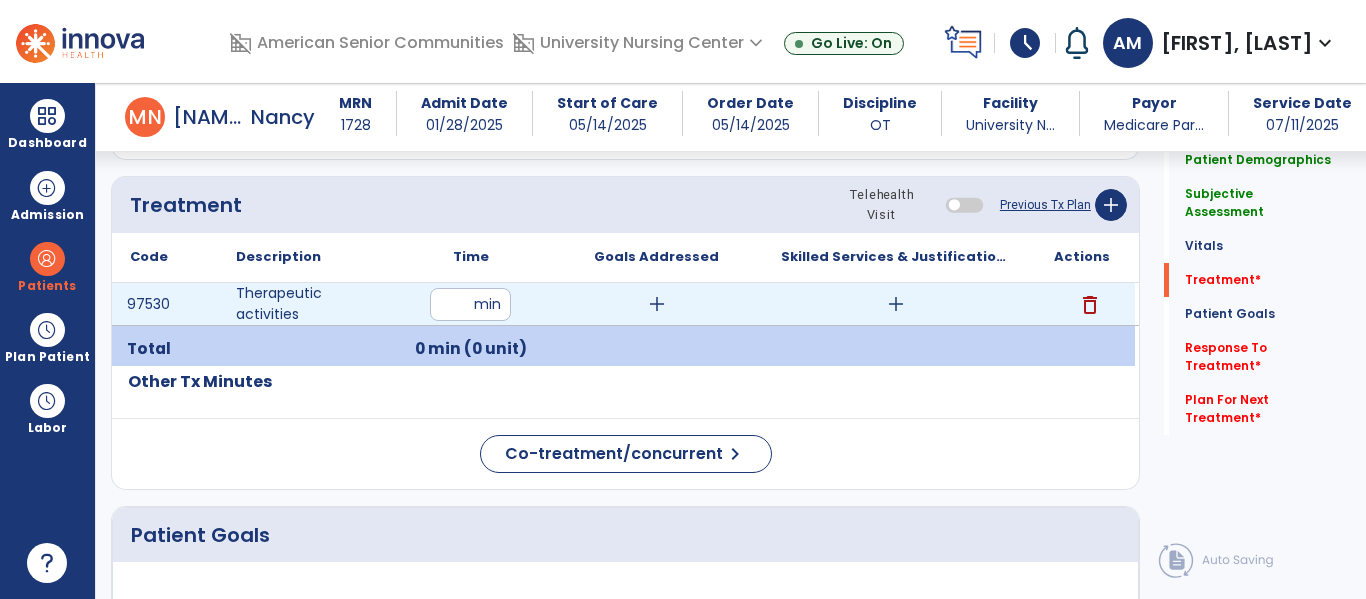type on "**" 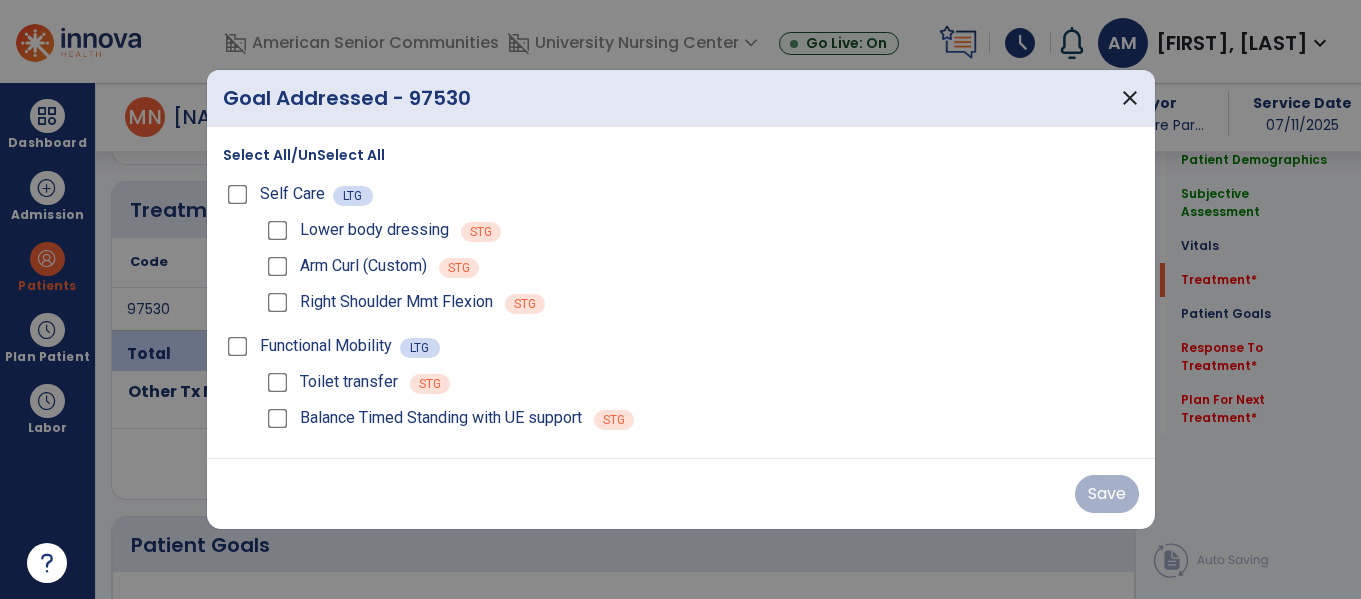 scroll, scrollTop: 1153, scrollLeft: 0, axis: vertical 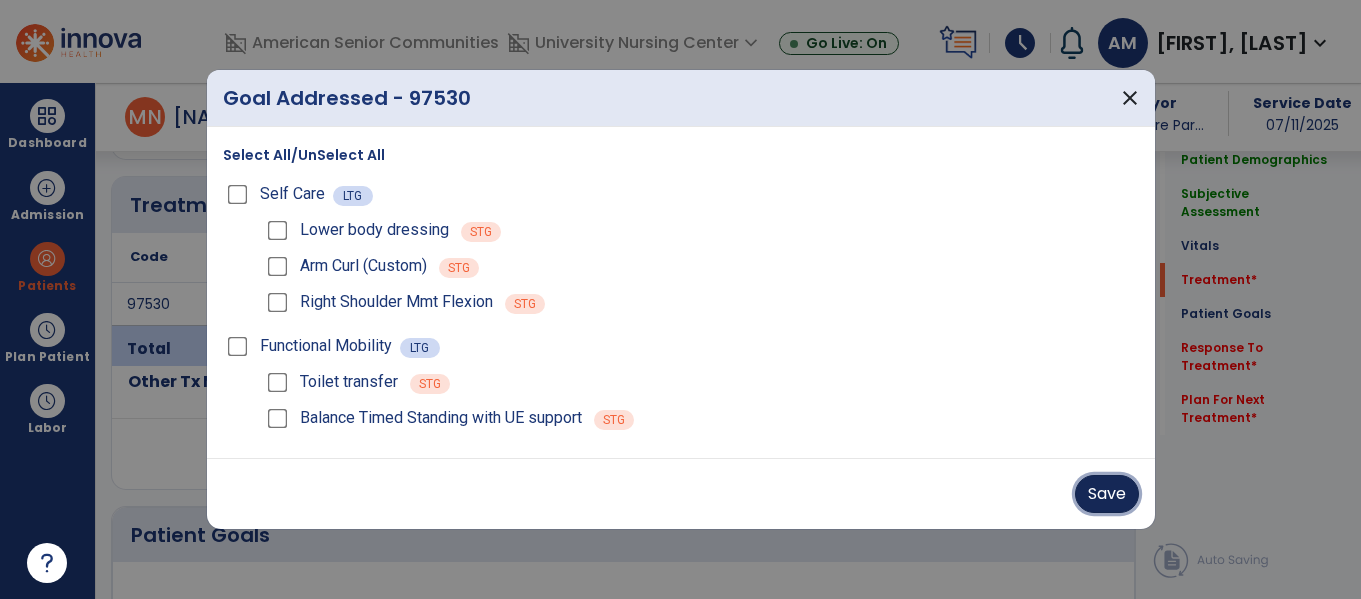 click on "Save" at bounding box center (1107, 494) 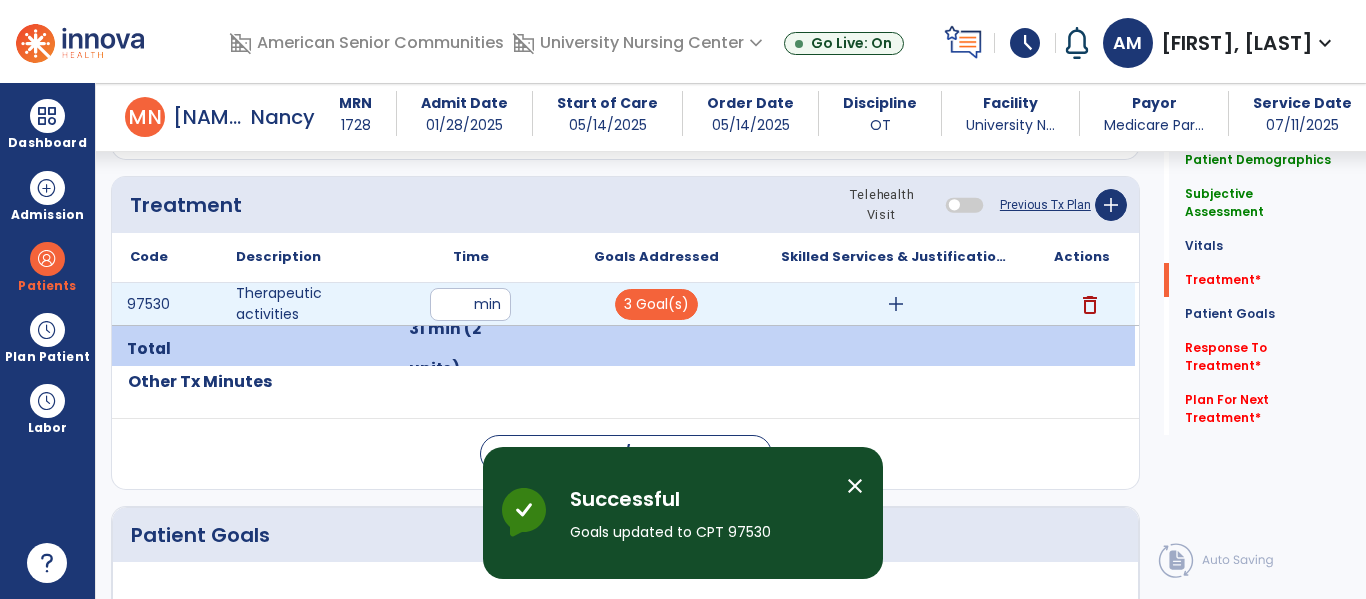 click on "add" at bounding box center [896, 304] 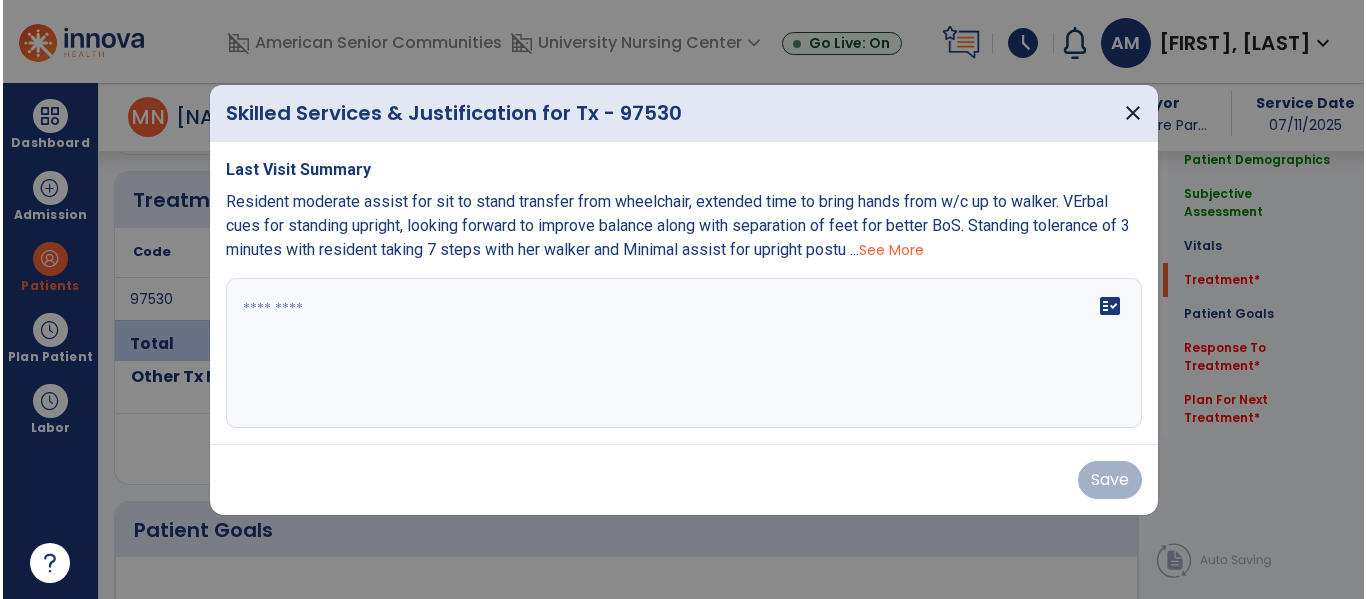 scroll, scrollTop: 1153, scrollLeft: 0, axis: vertical 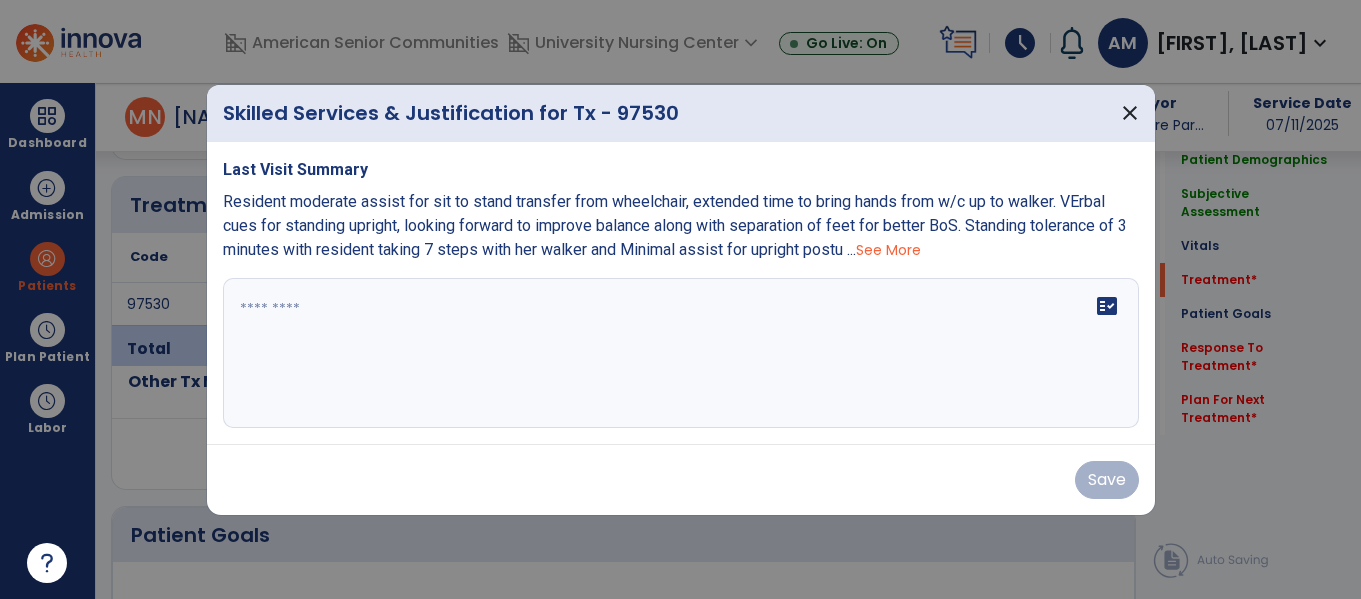click at bounding box center (681, 353) 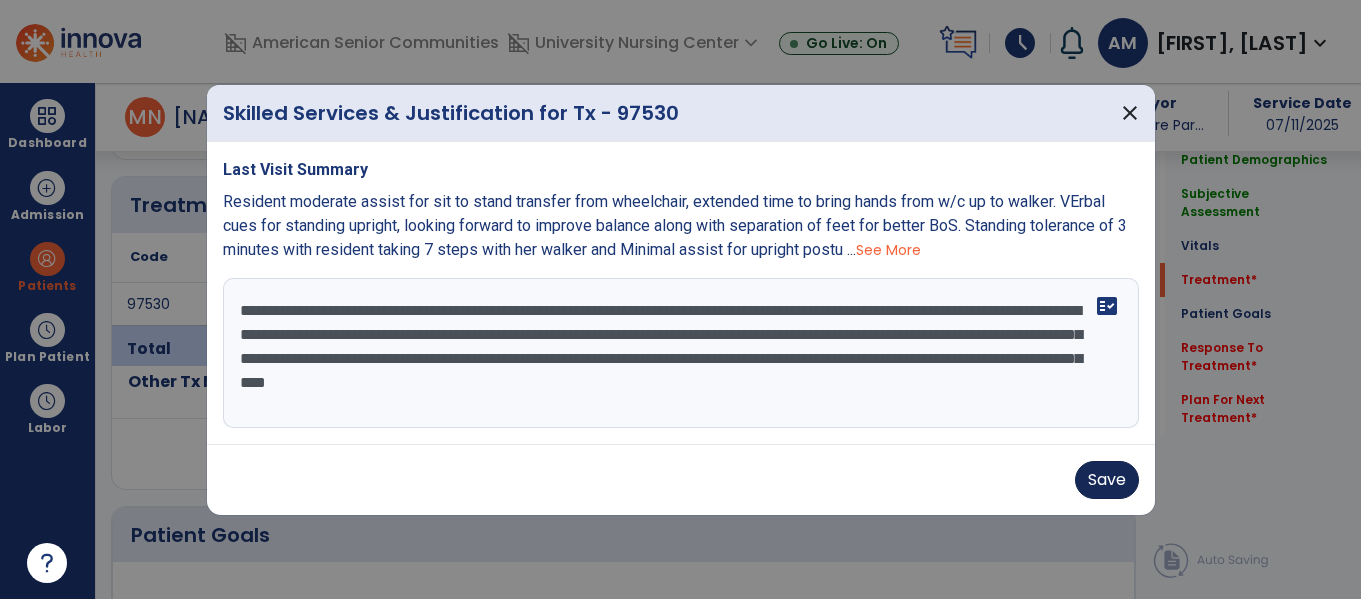 type on "**********" 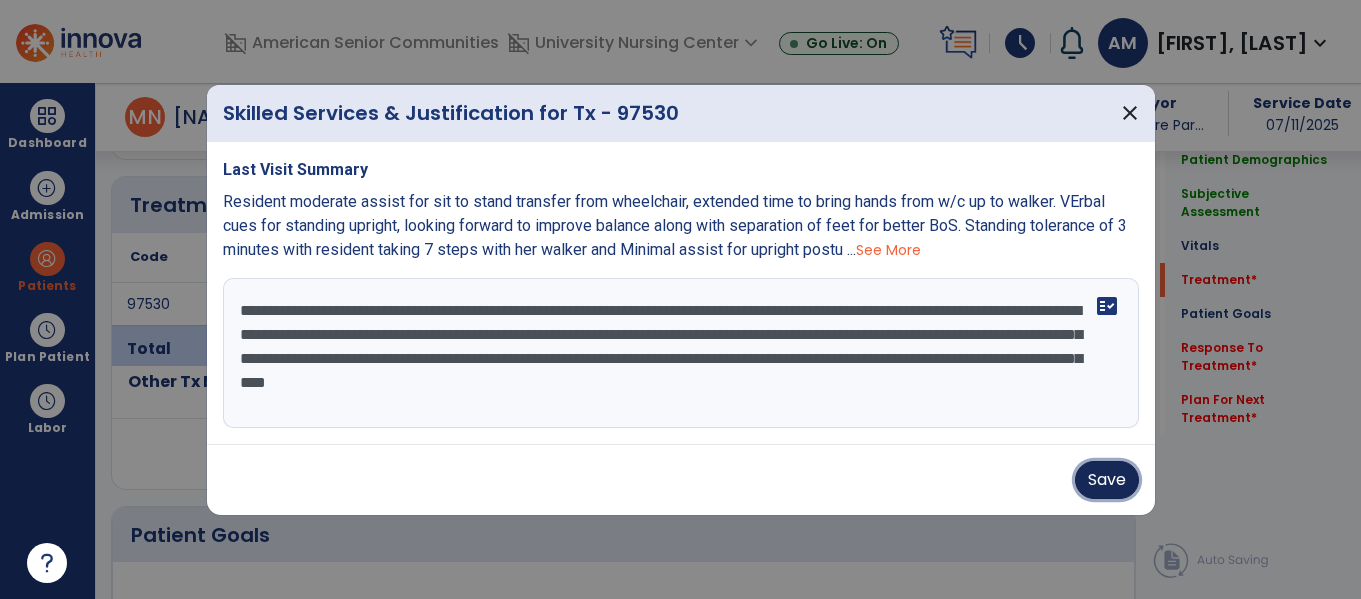 click on "Save" at bounding box center (1107, 480) 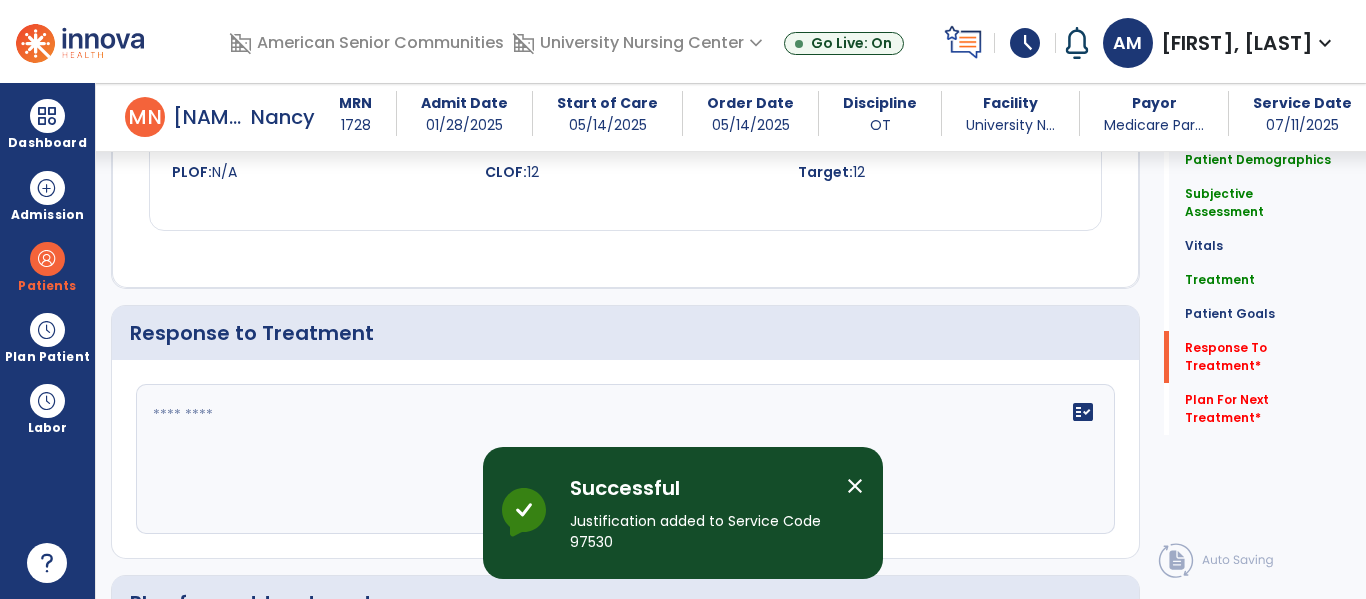 scroll, scrollTop: 2667, scrollLeft: 0, axis: vertical 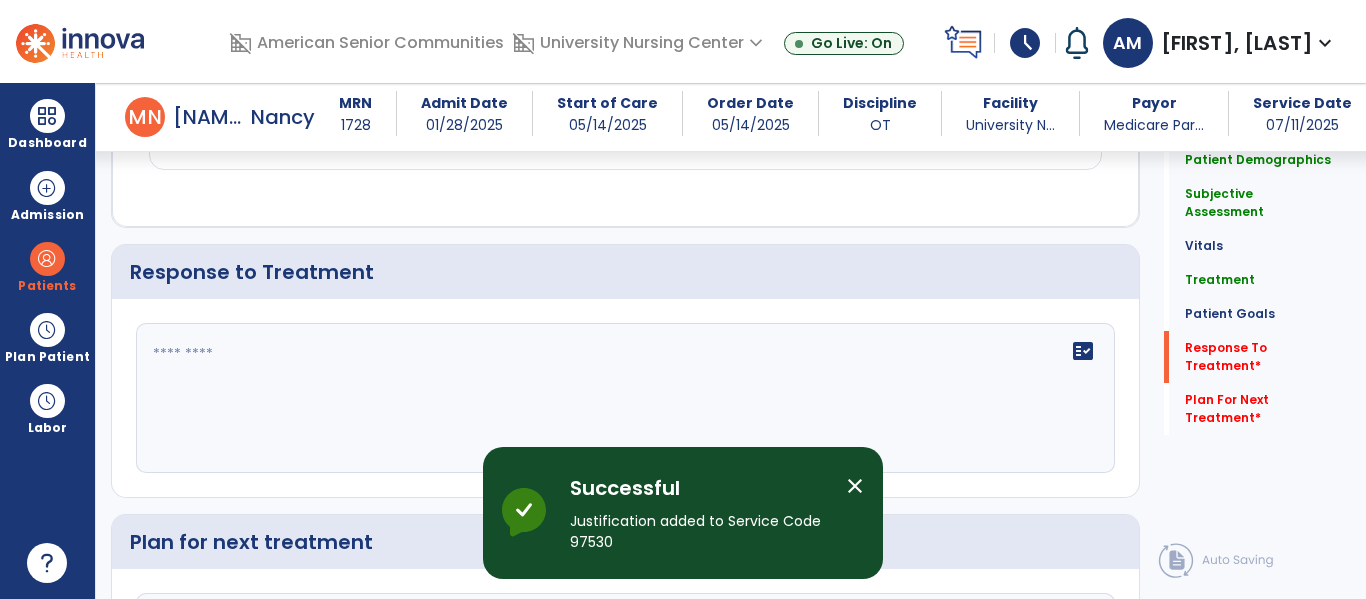 click 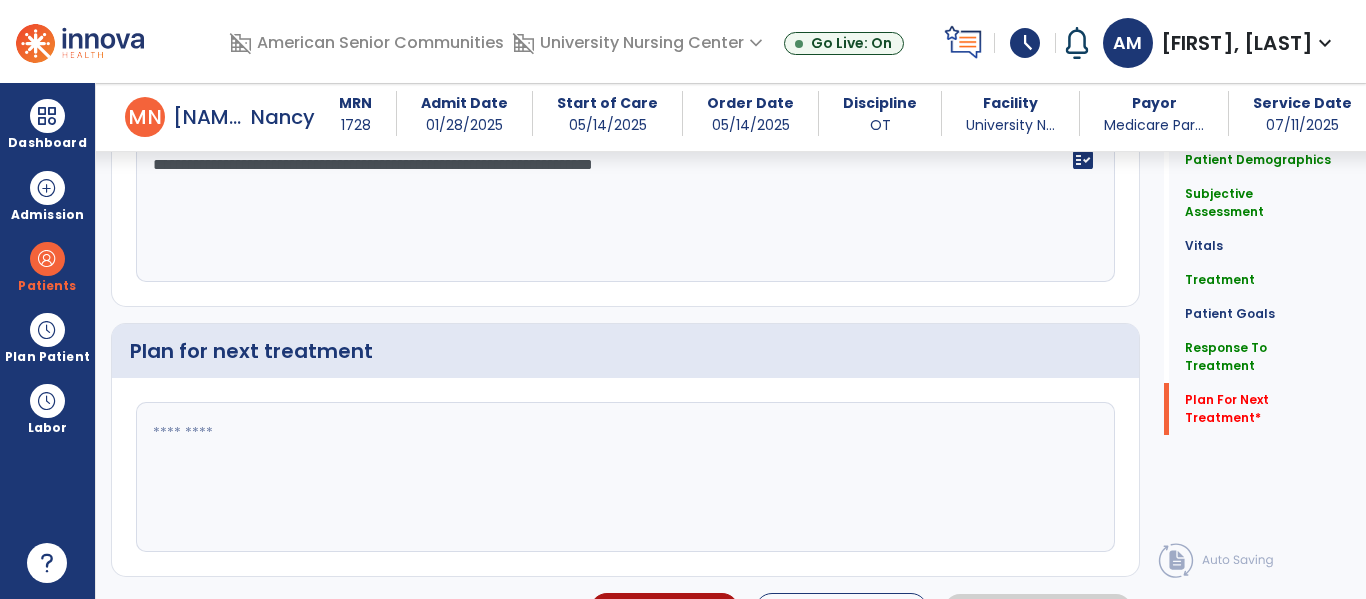 scroll, scrollTop: 2899, scrollLeft: 0, axis: vertical 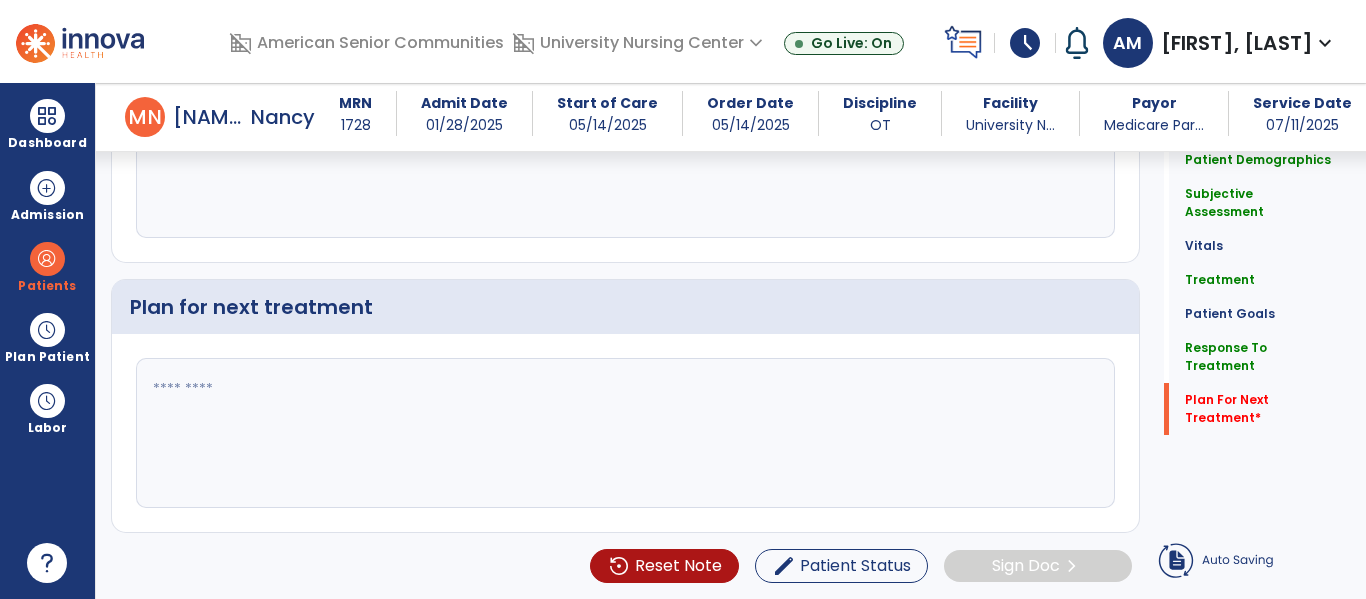 type on "**********" 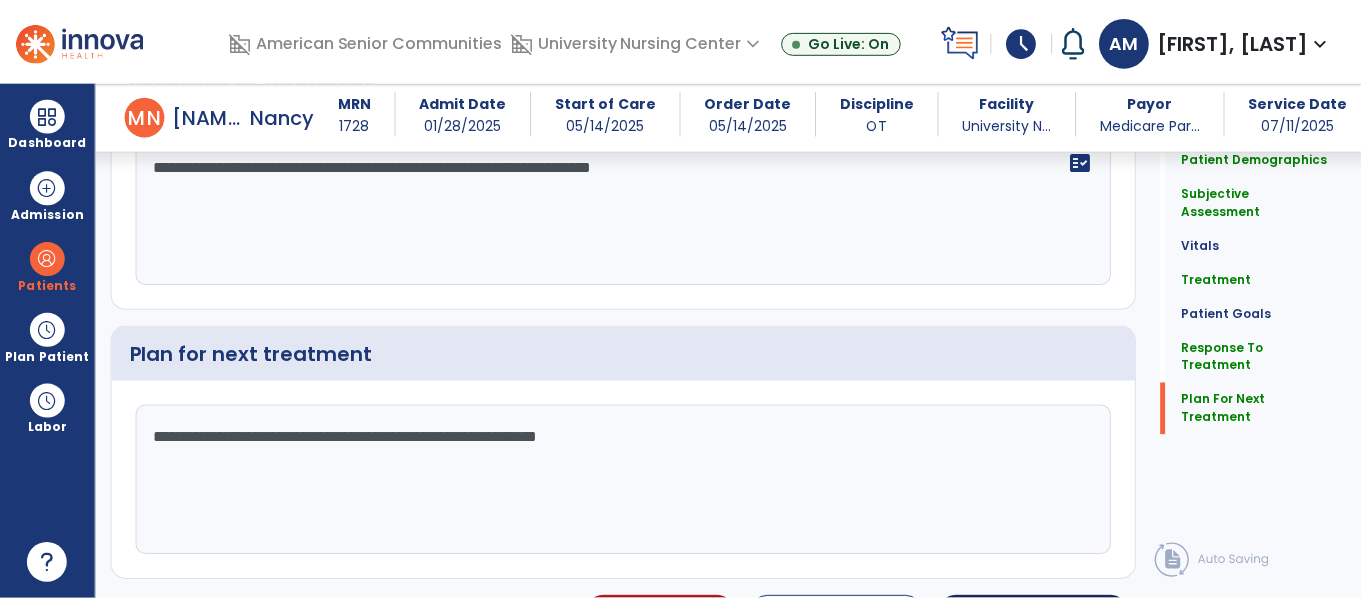 scroll, scrollTop: 2899, scrollLeft: 0, axis: vertical 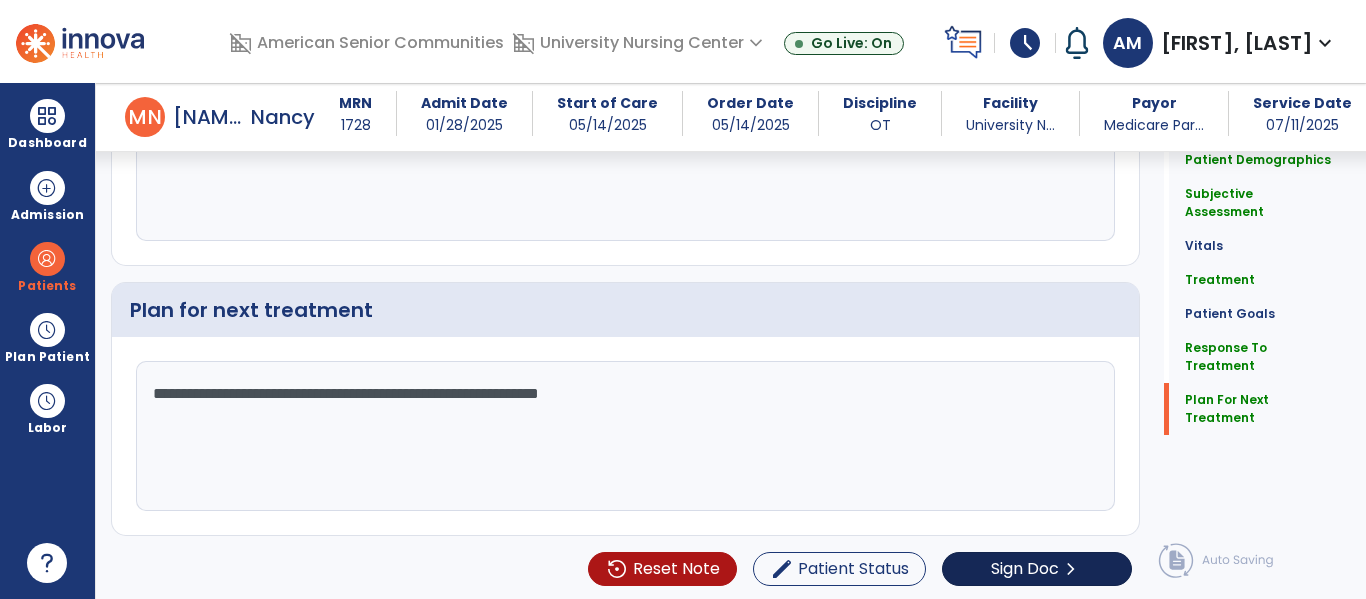 type on "**********" 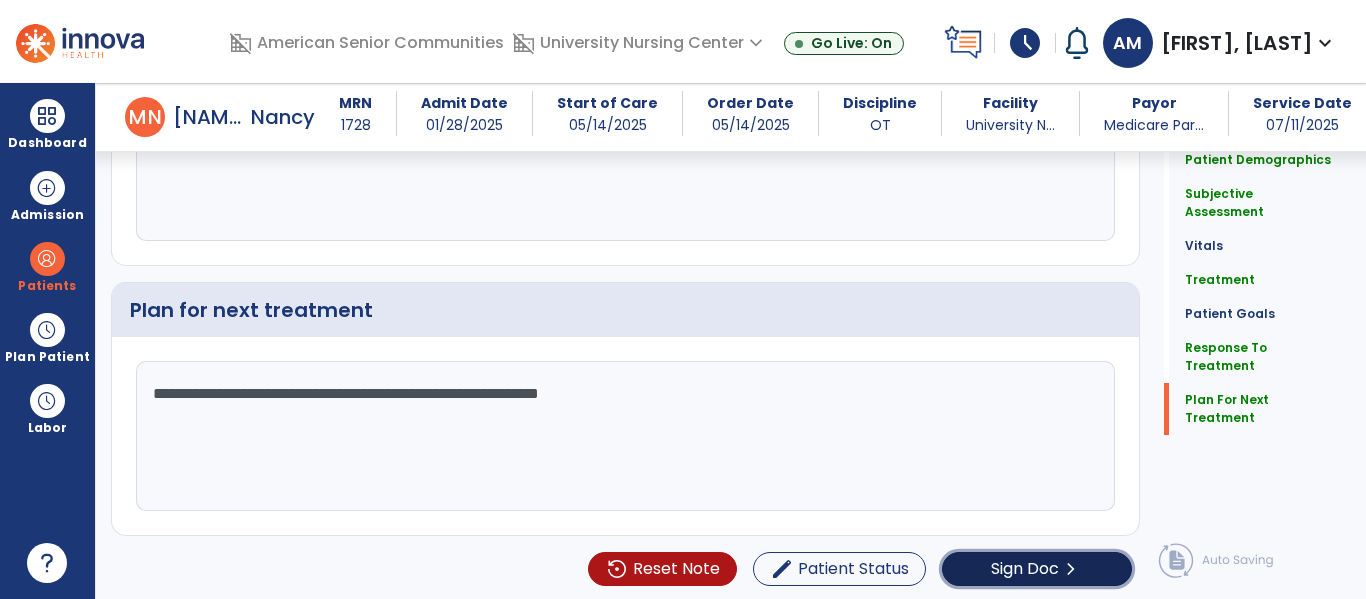 click on "Sign Doc" 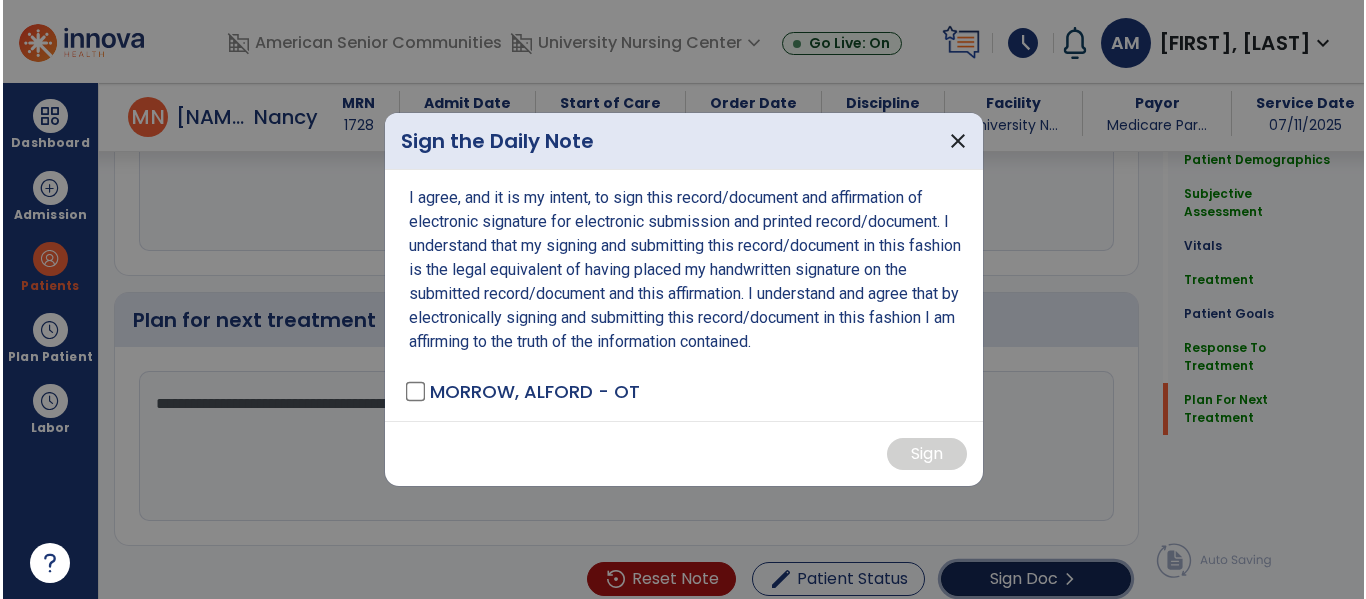 scroll, scrollTop: 2899, scrollLeft: 0, axis: vertical 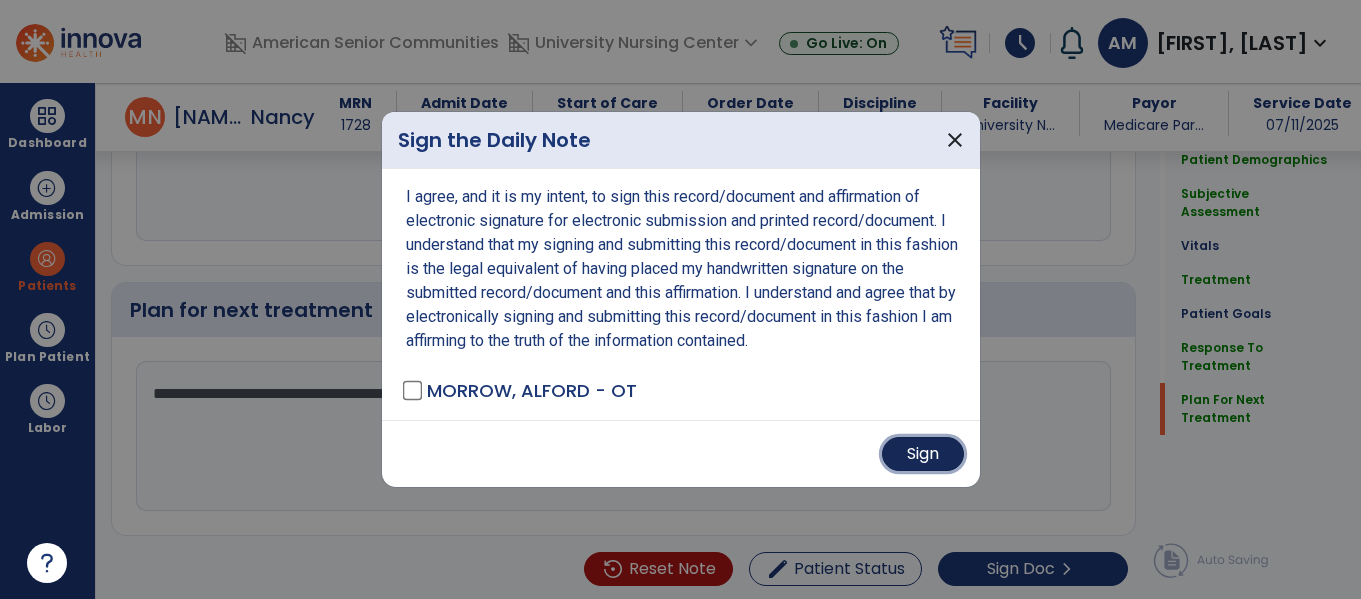 click on "Sign" at bounding box center (923, 454) 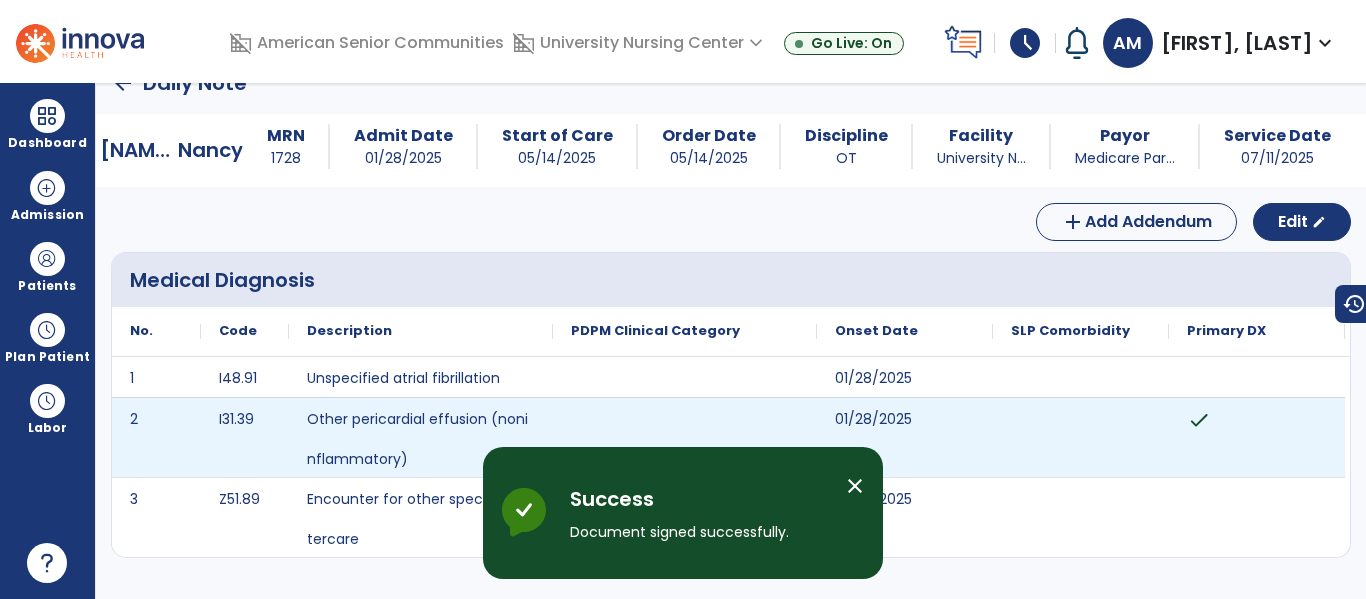 scroll, scrollTop: 0, scrollLeft: 0, axis: both 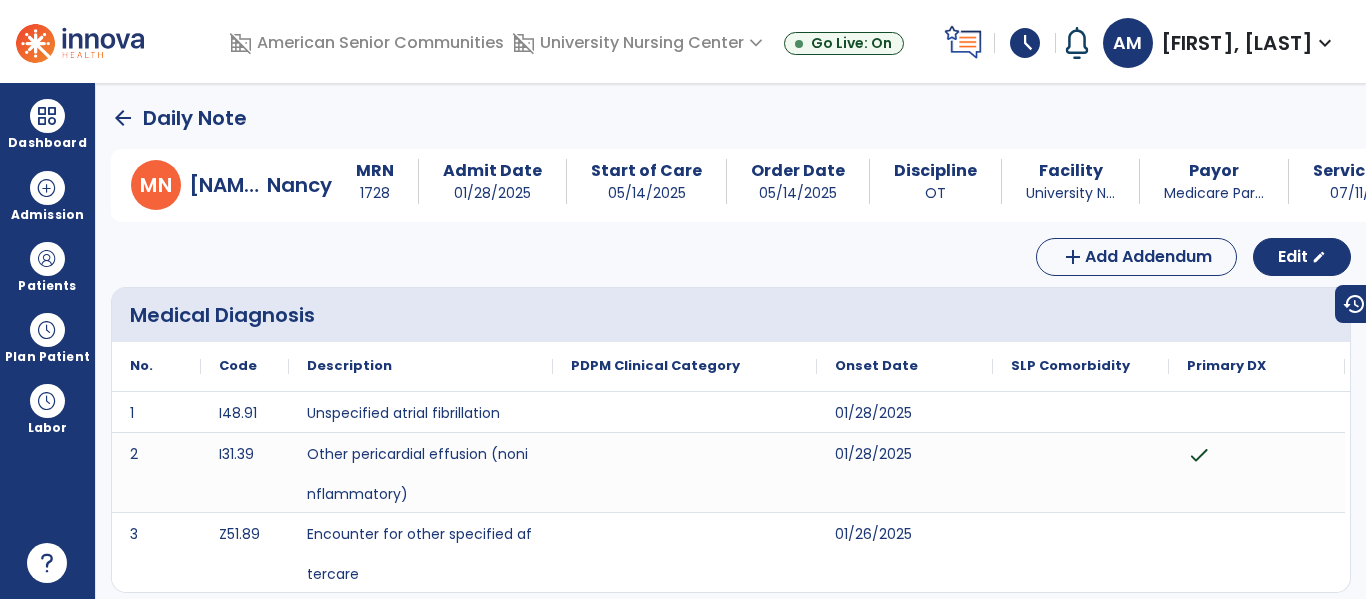 click on "arrow_back" 